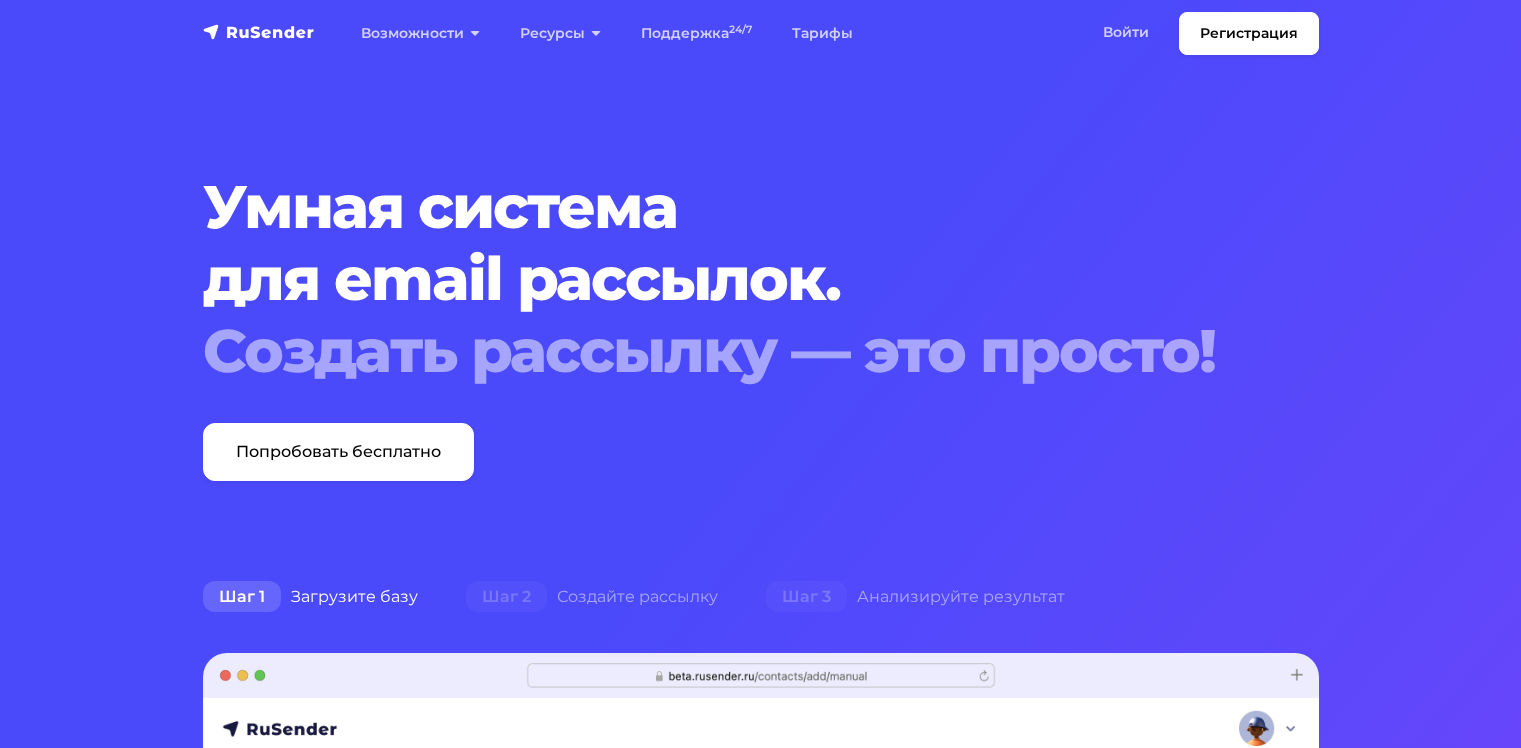 scroll, scrollTop: 0, scrollLeft: 0, axis: both 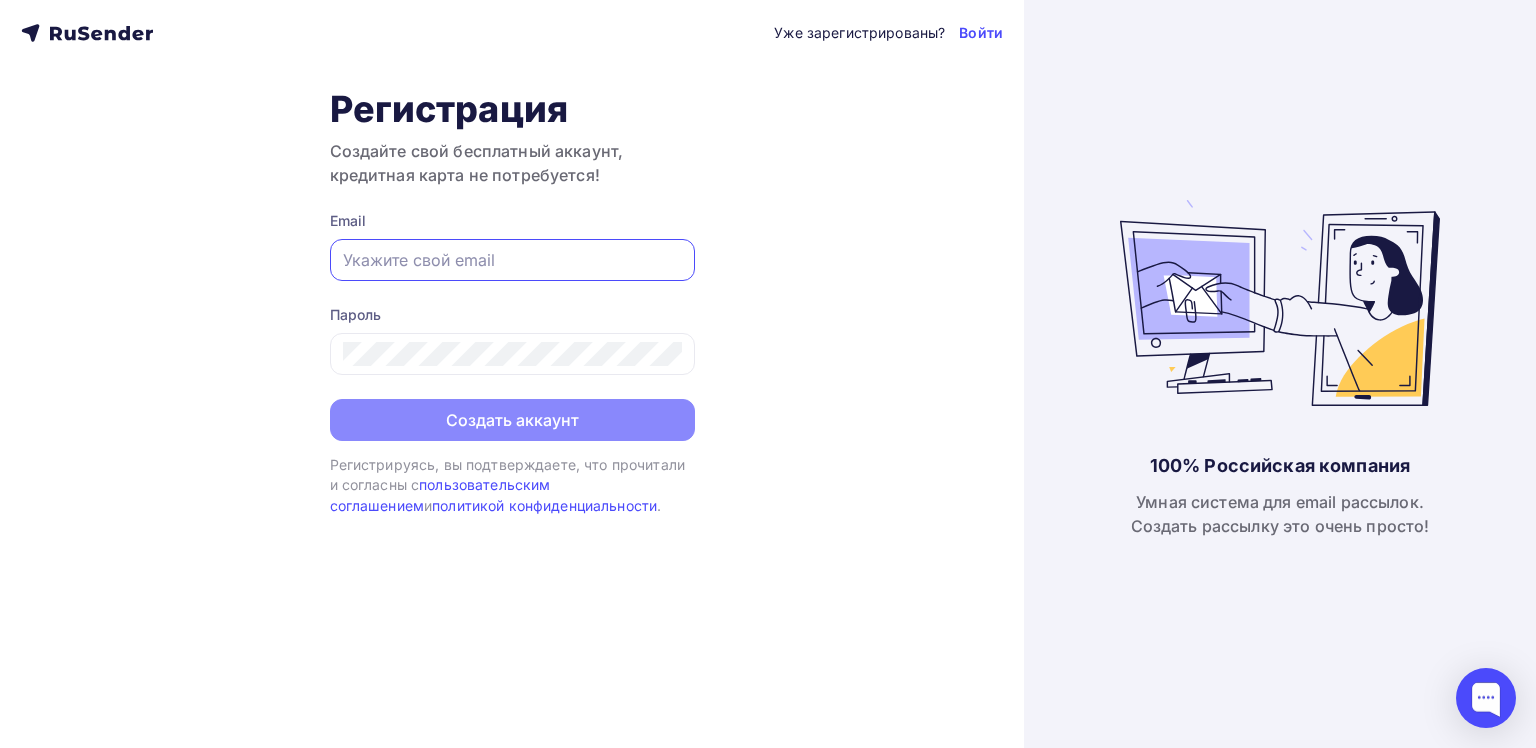 click at bounding box center (512, 260) 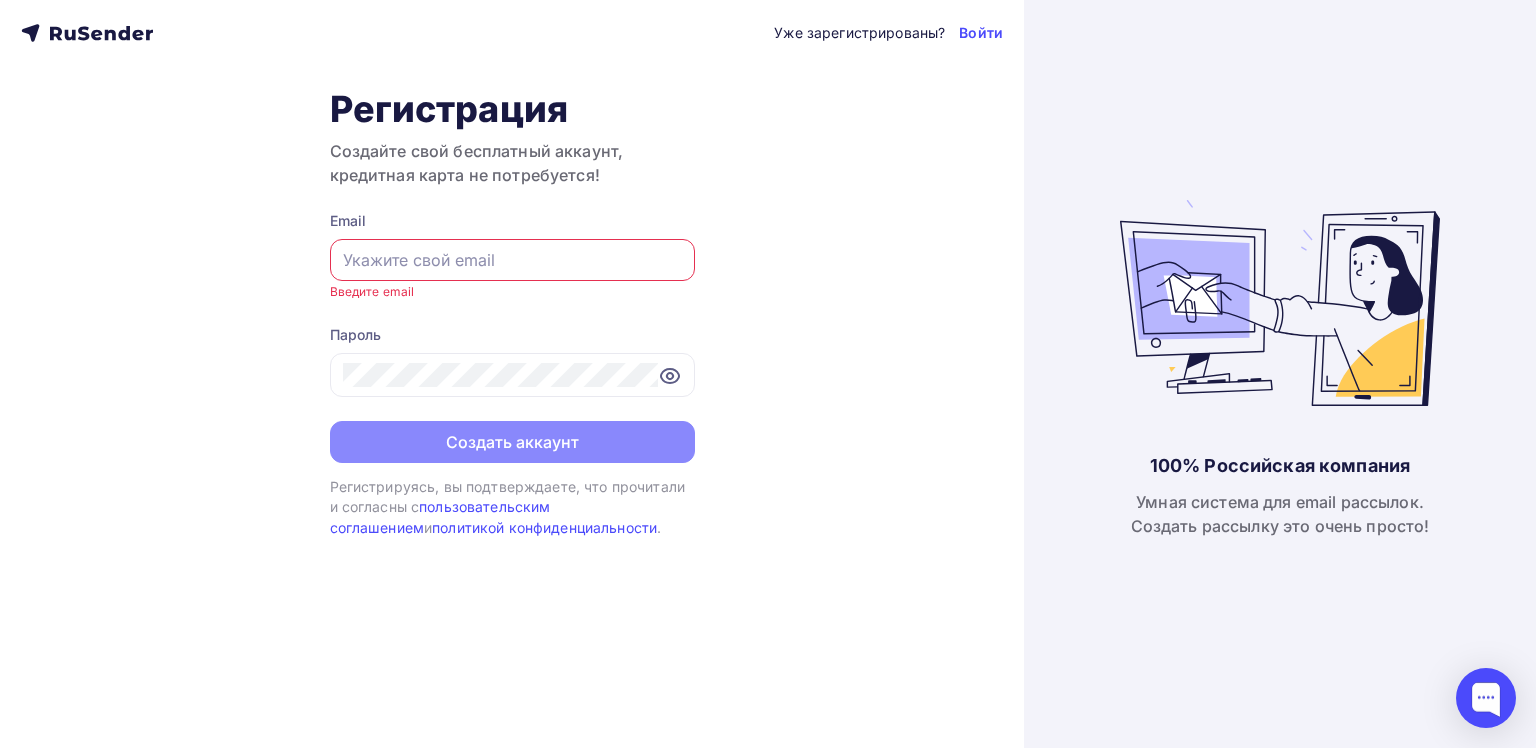 click at bounding box center [512, 260] 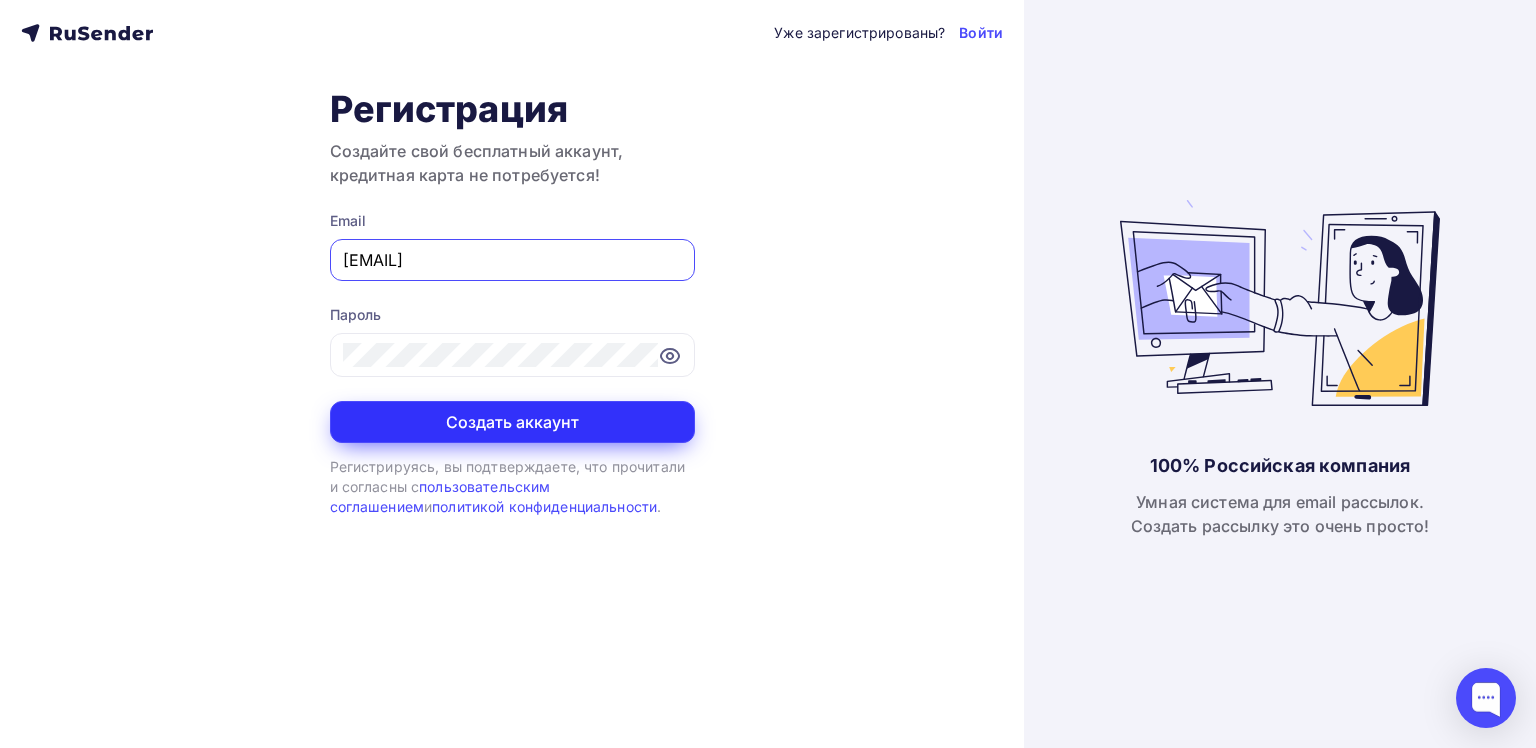 click on "Создать аккаунт" at bounding box center (512, 422) 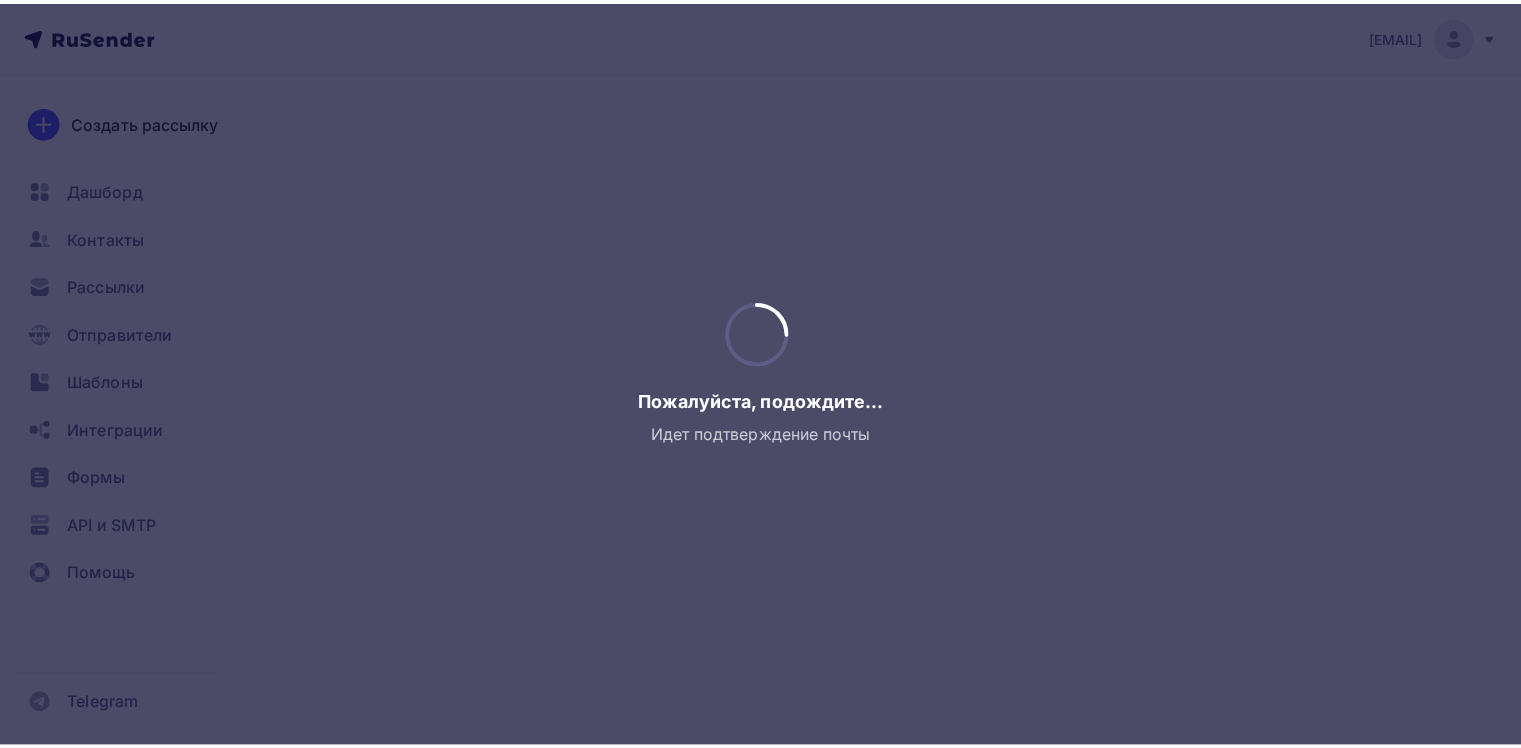 scroll, scrollTop: 0, scrollLeft: 0, axis: both 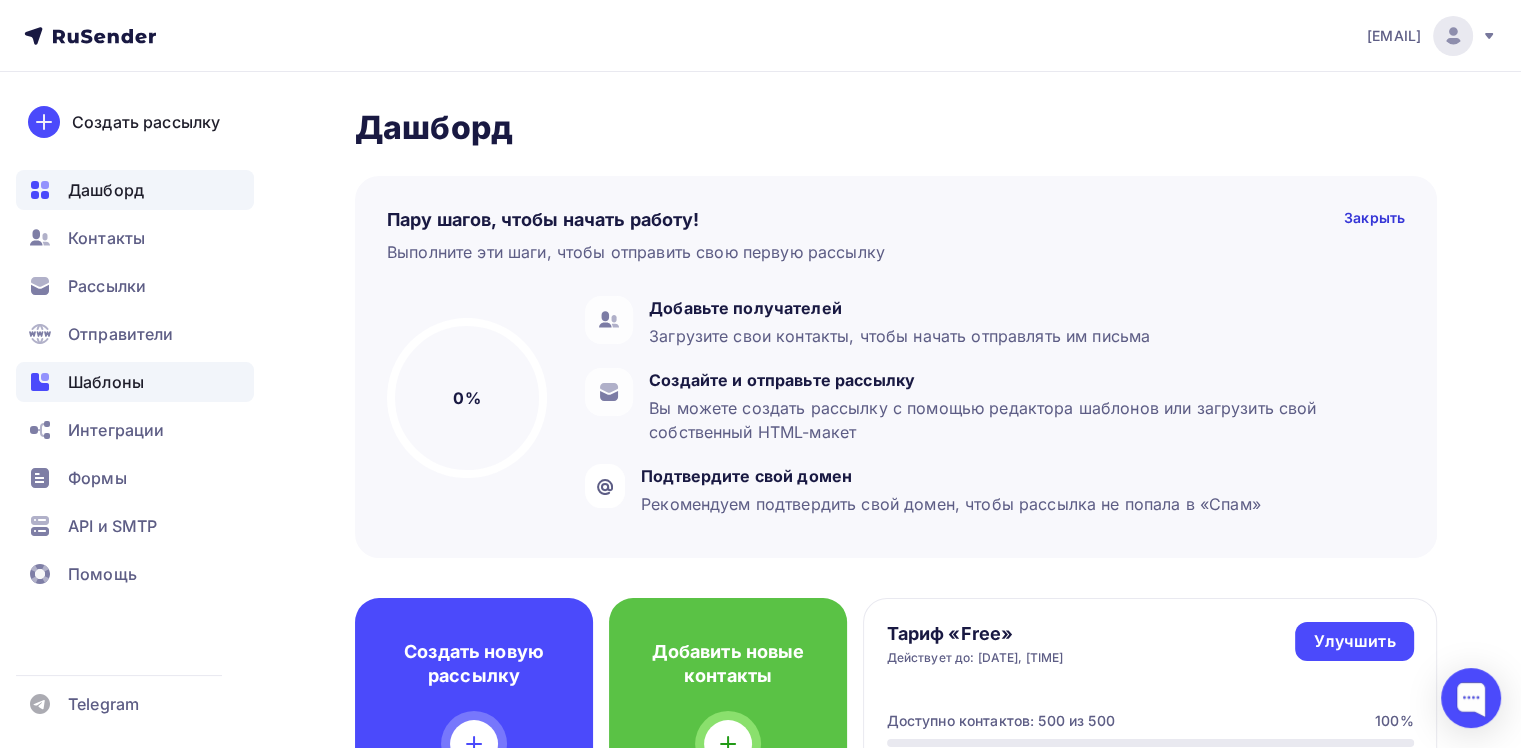 click on "Шаблоны" at bounding box center [135, 382] 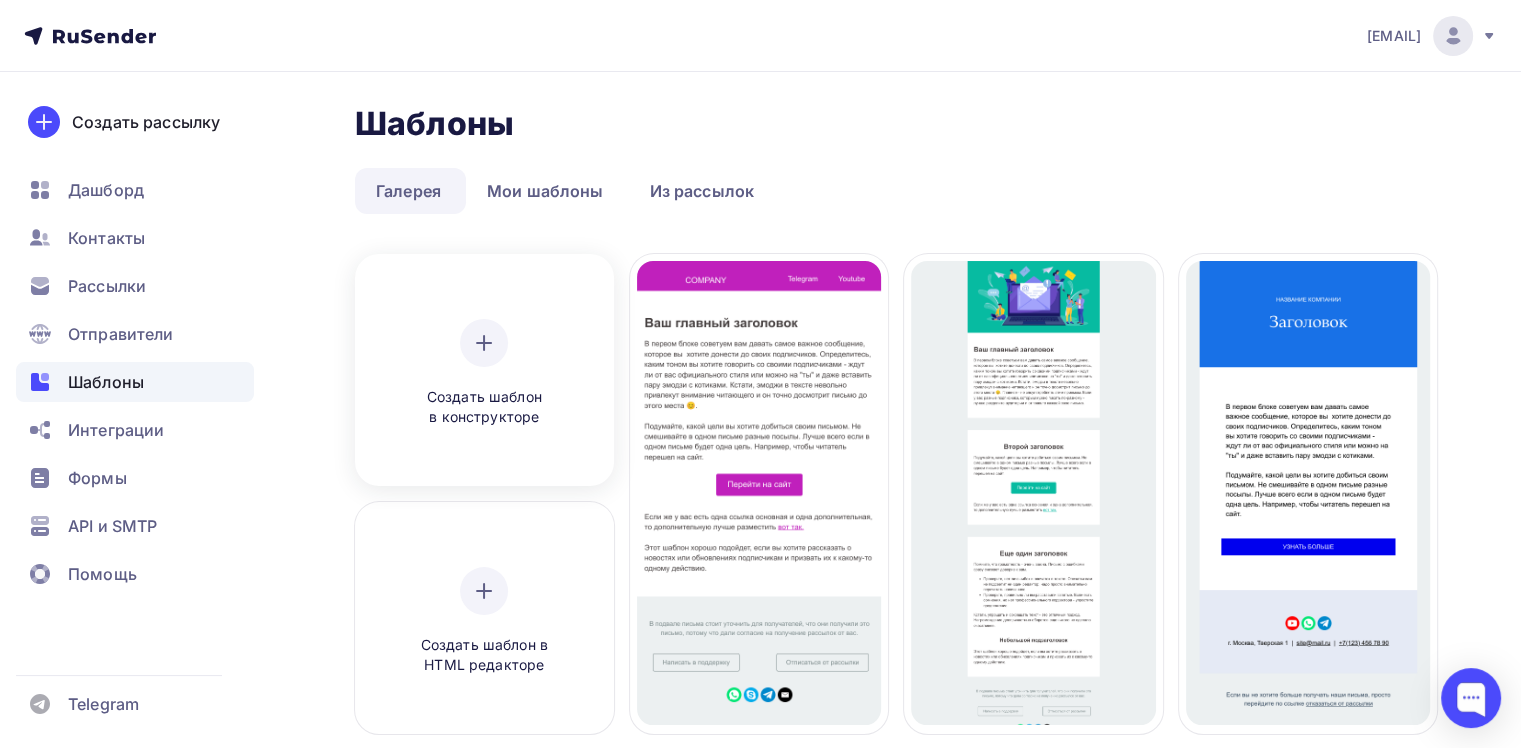 click on "Создать шаблон в конструкторе" at bounding box center (484, 373) 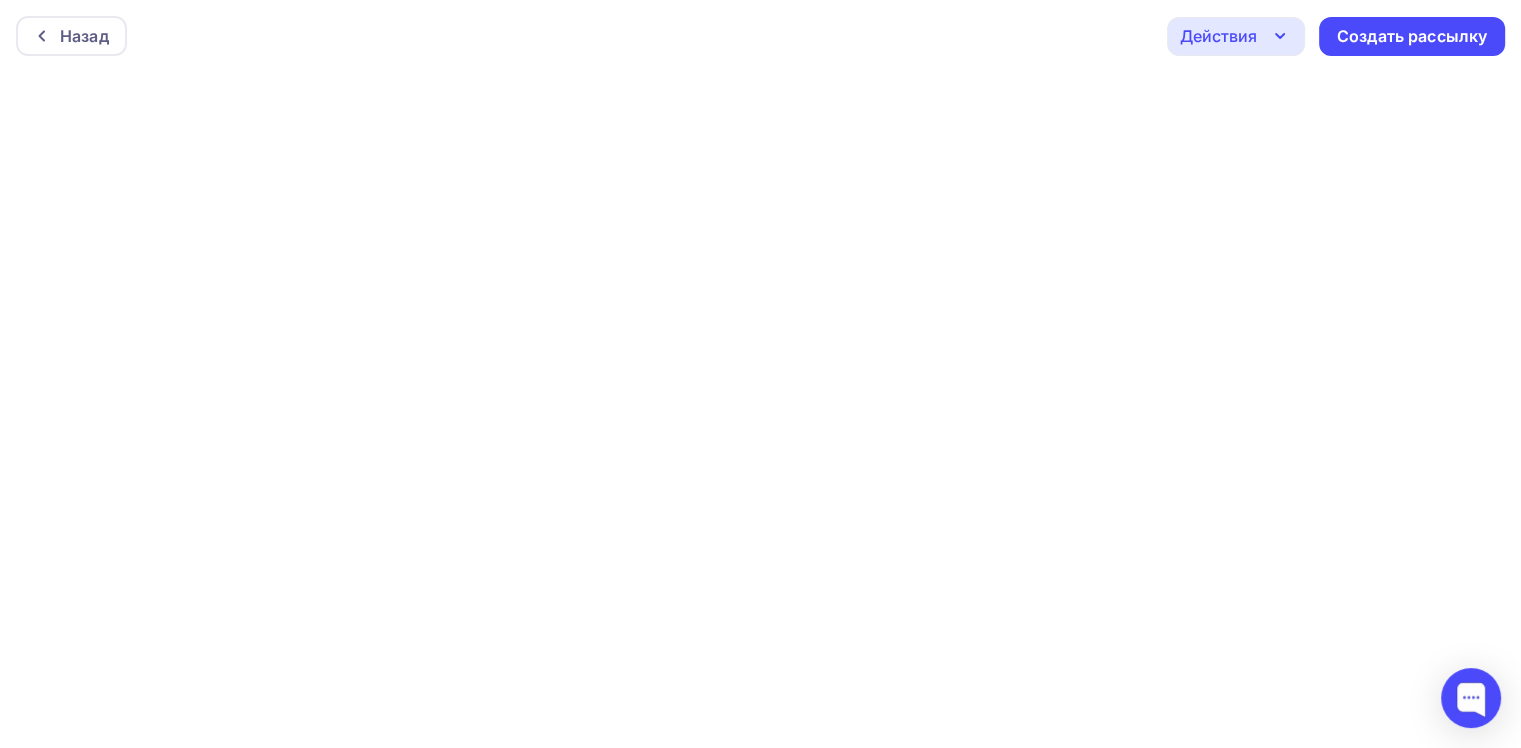 scroll, scrollTop: 0, scrollLeft: 0, axis: both 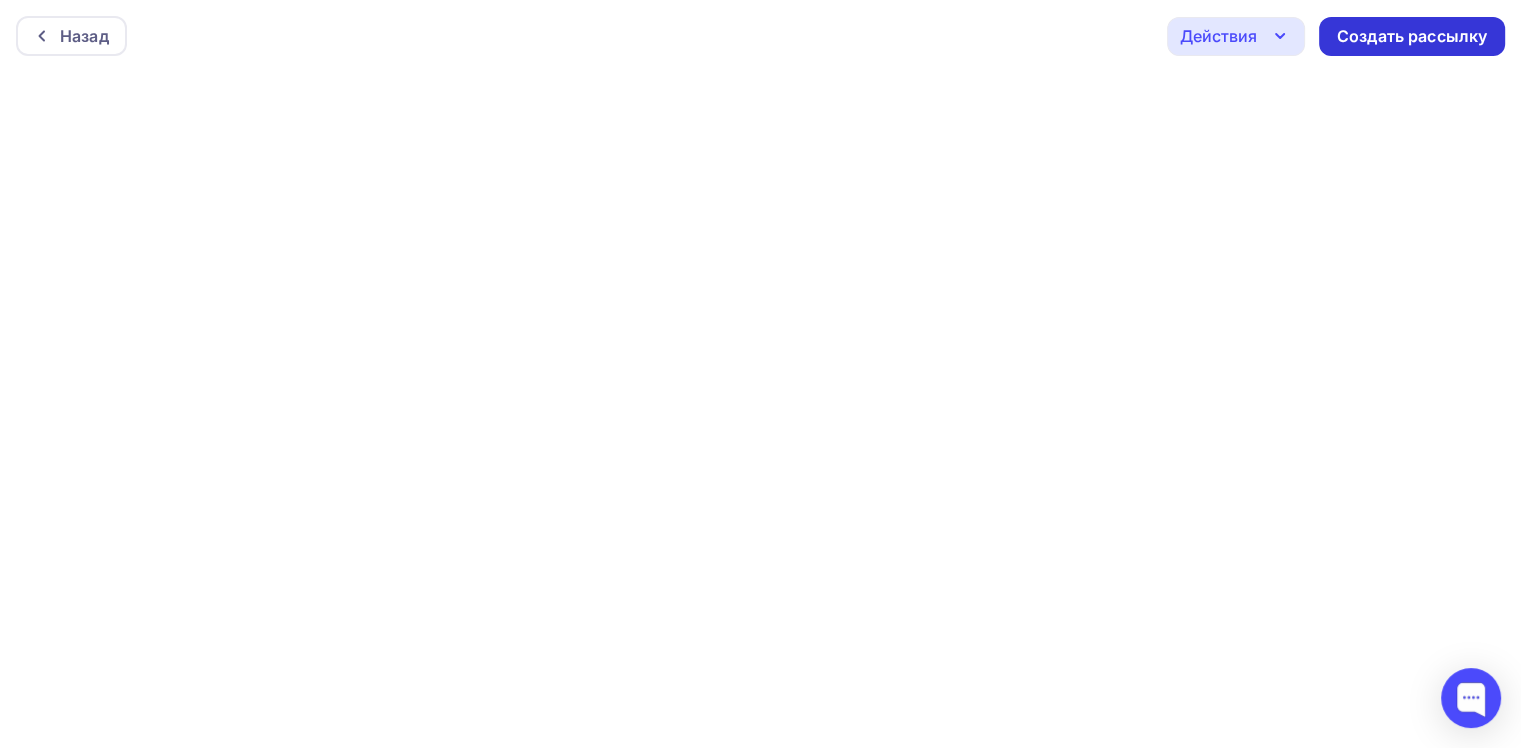 click on "Создать рассылку" at bounding box center (1412, 36) 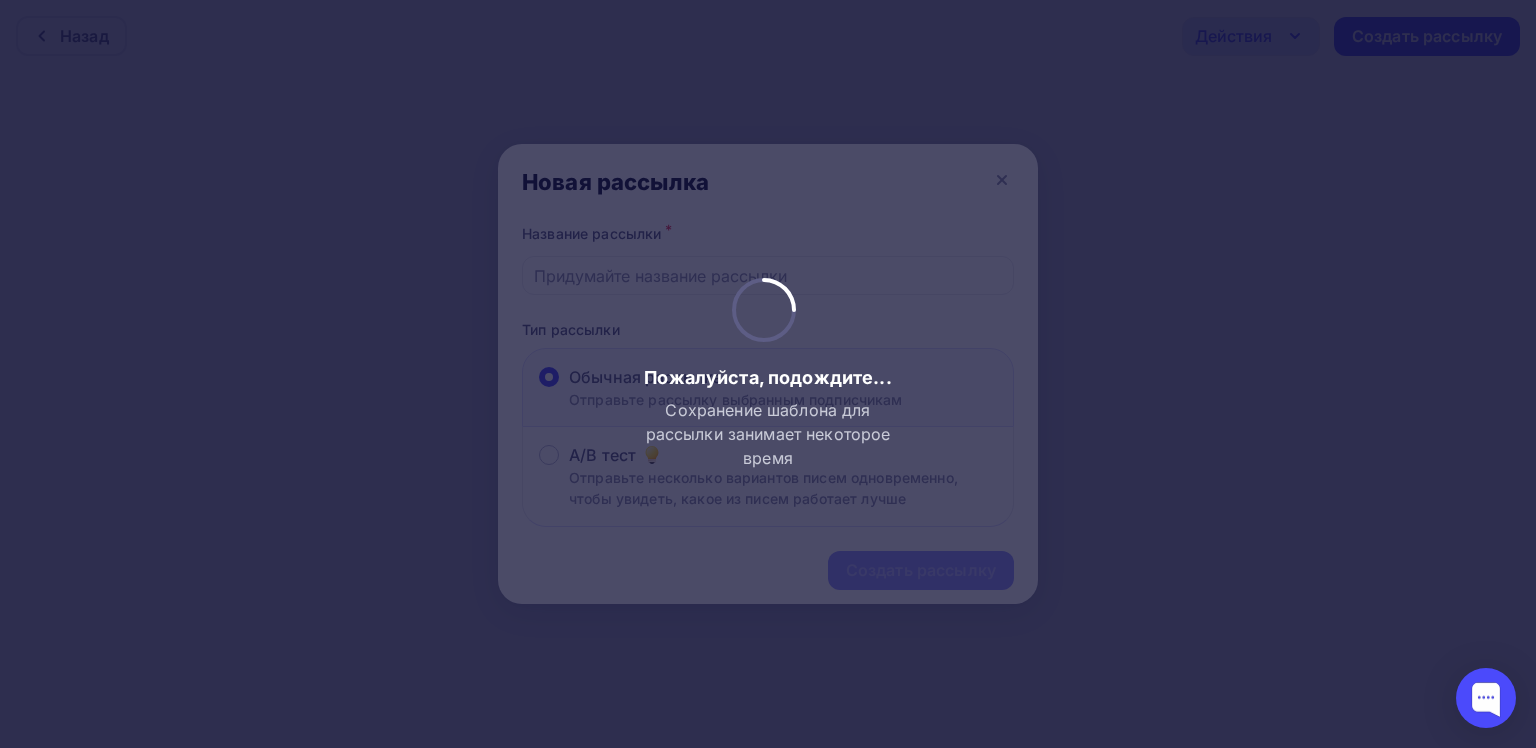 click at bounding box center [768, 374] 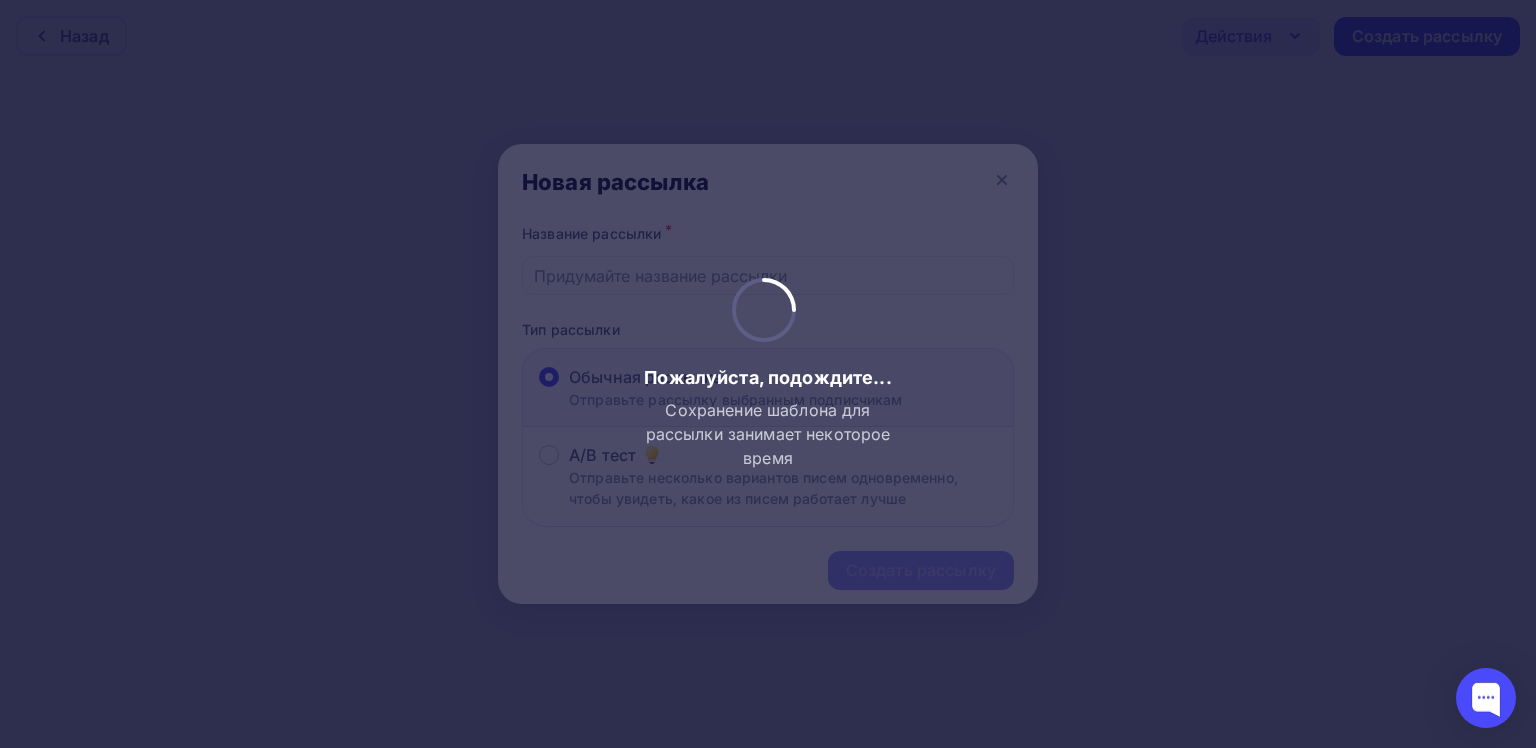 click at bounding box center (768, 374) 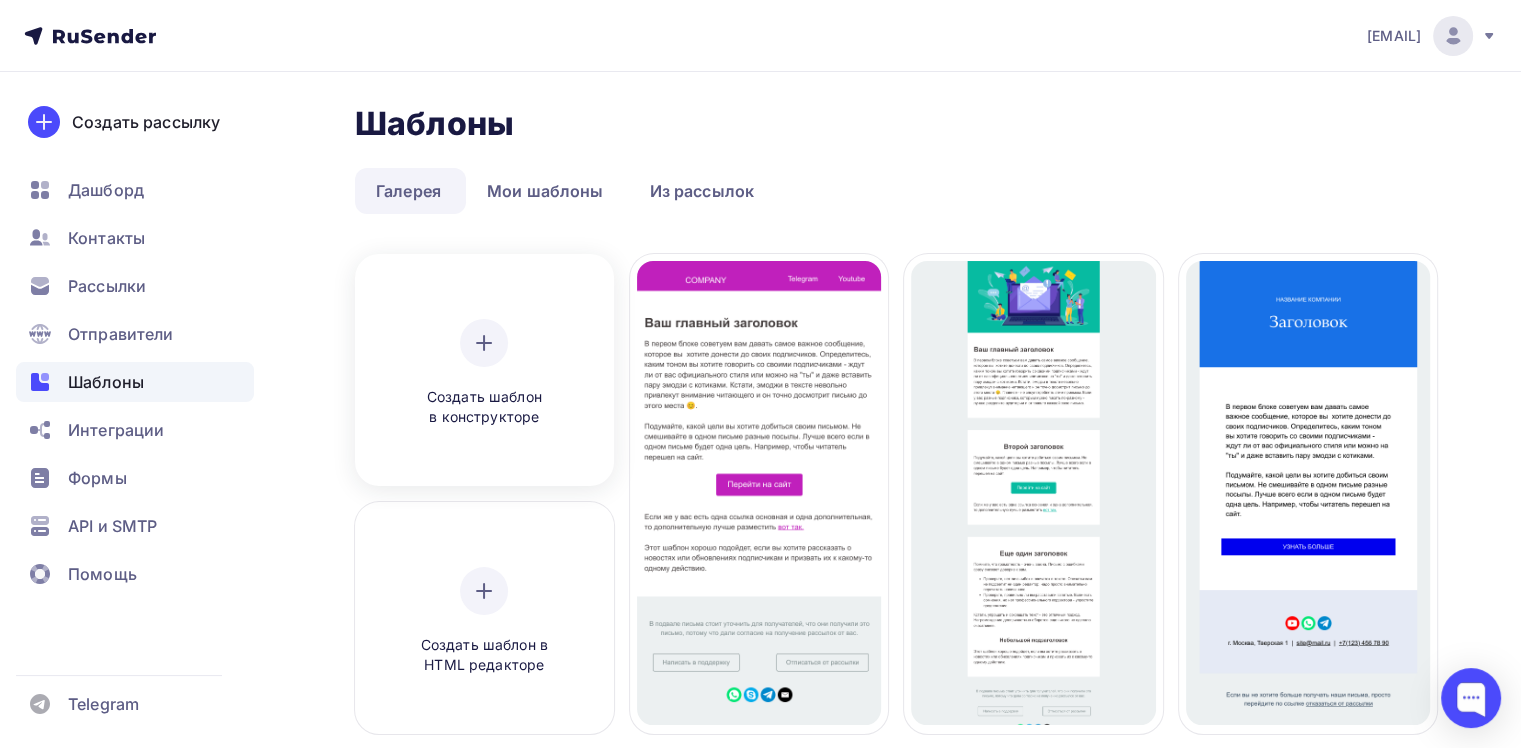 click on "Создать шаблон в конструкторе" at bounding box center (484, 373) 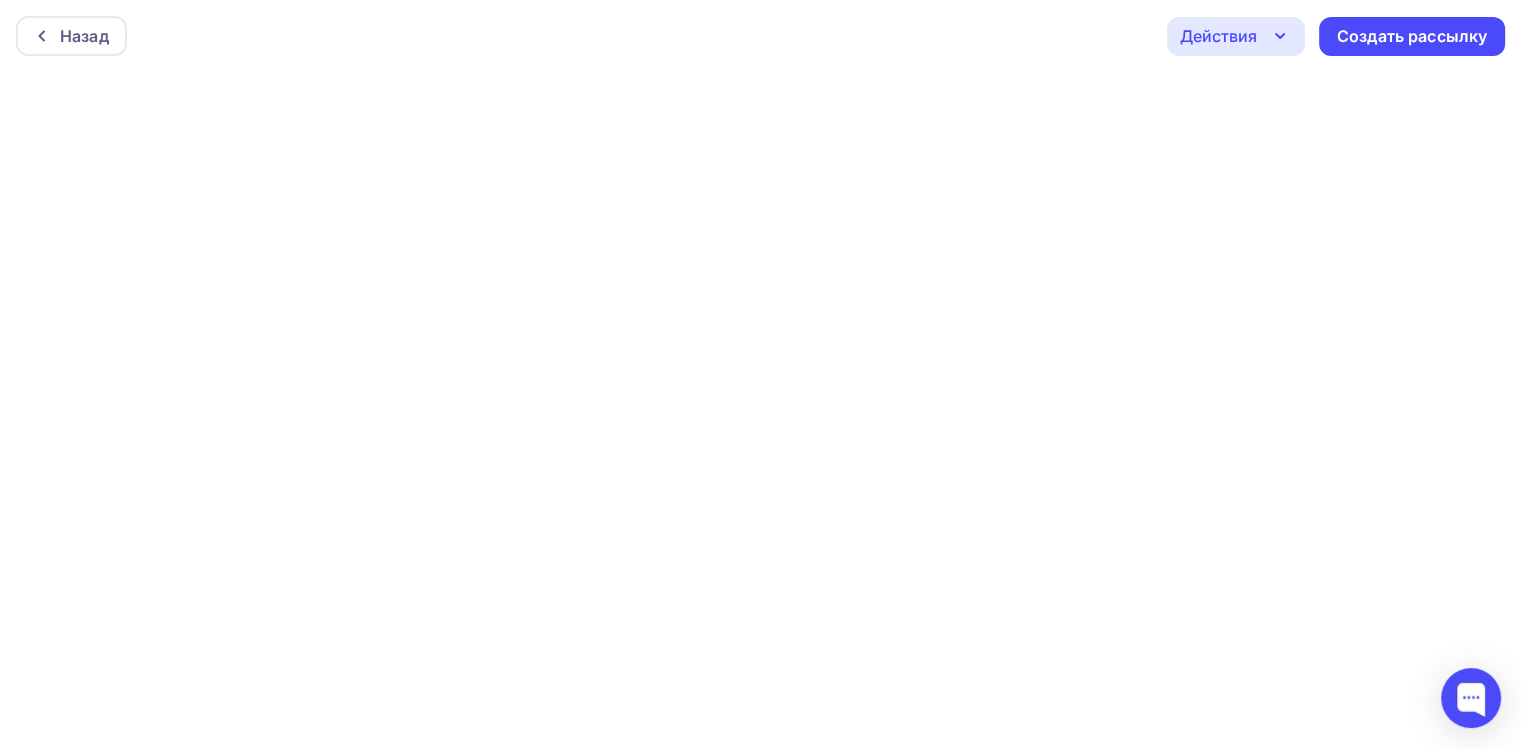 click on "Действия" at bounding box center [1218, 36] 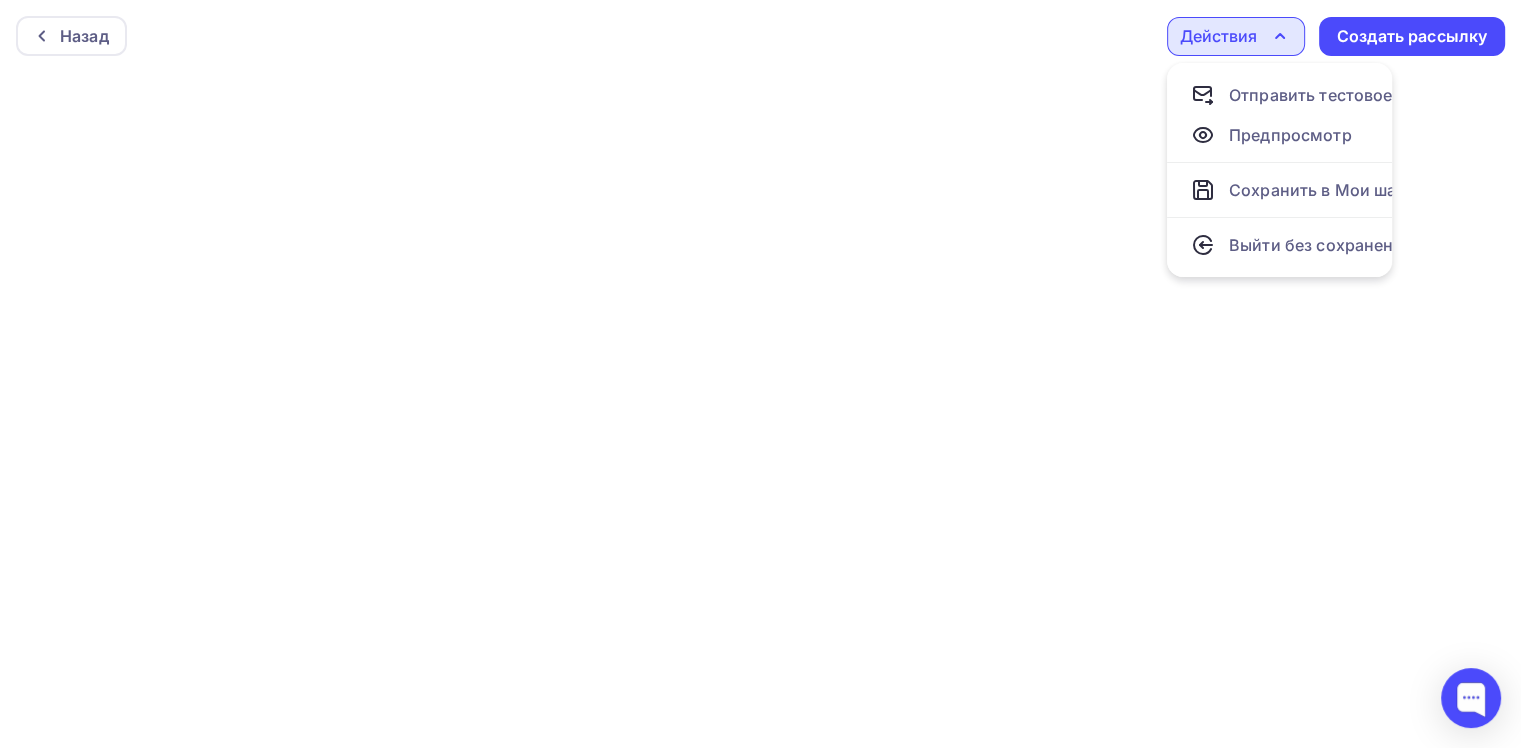 scroll, scrollTop: 0, scrollLeft: 0, axis: both 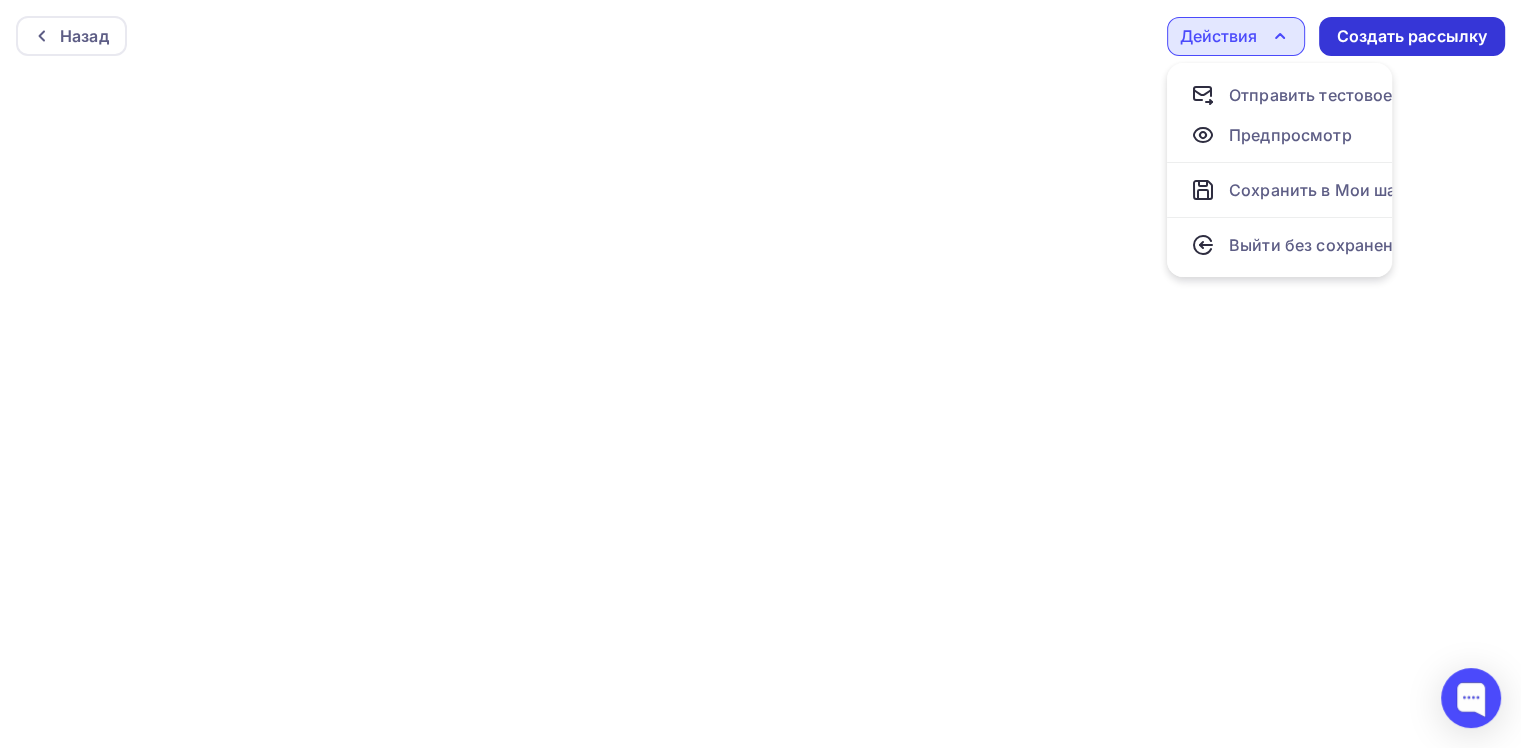 click on "Создать рассылку" at bounding box center [1412, 36] 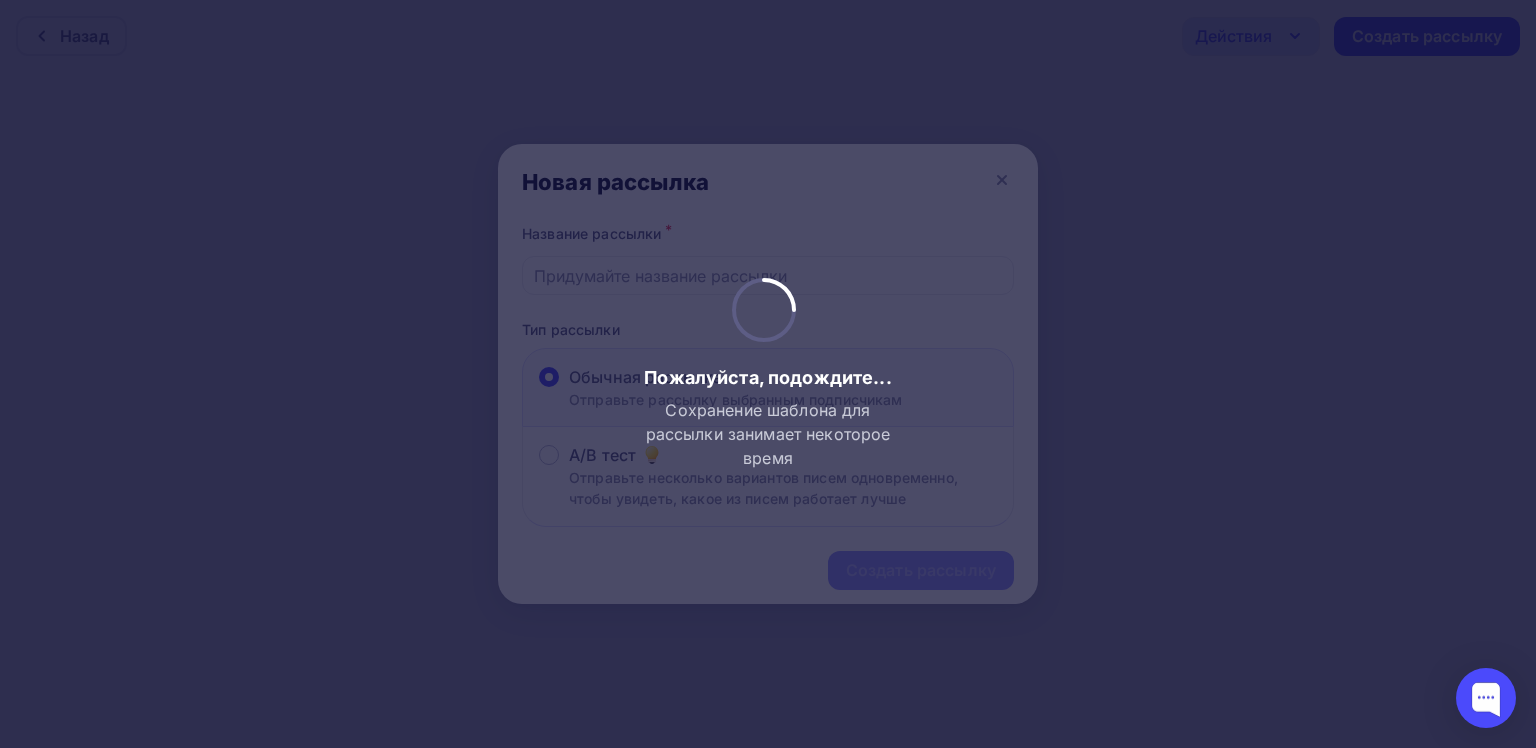 click at bounding box center (768, 374) 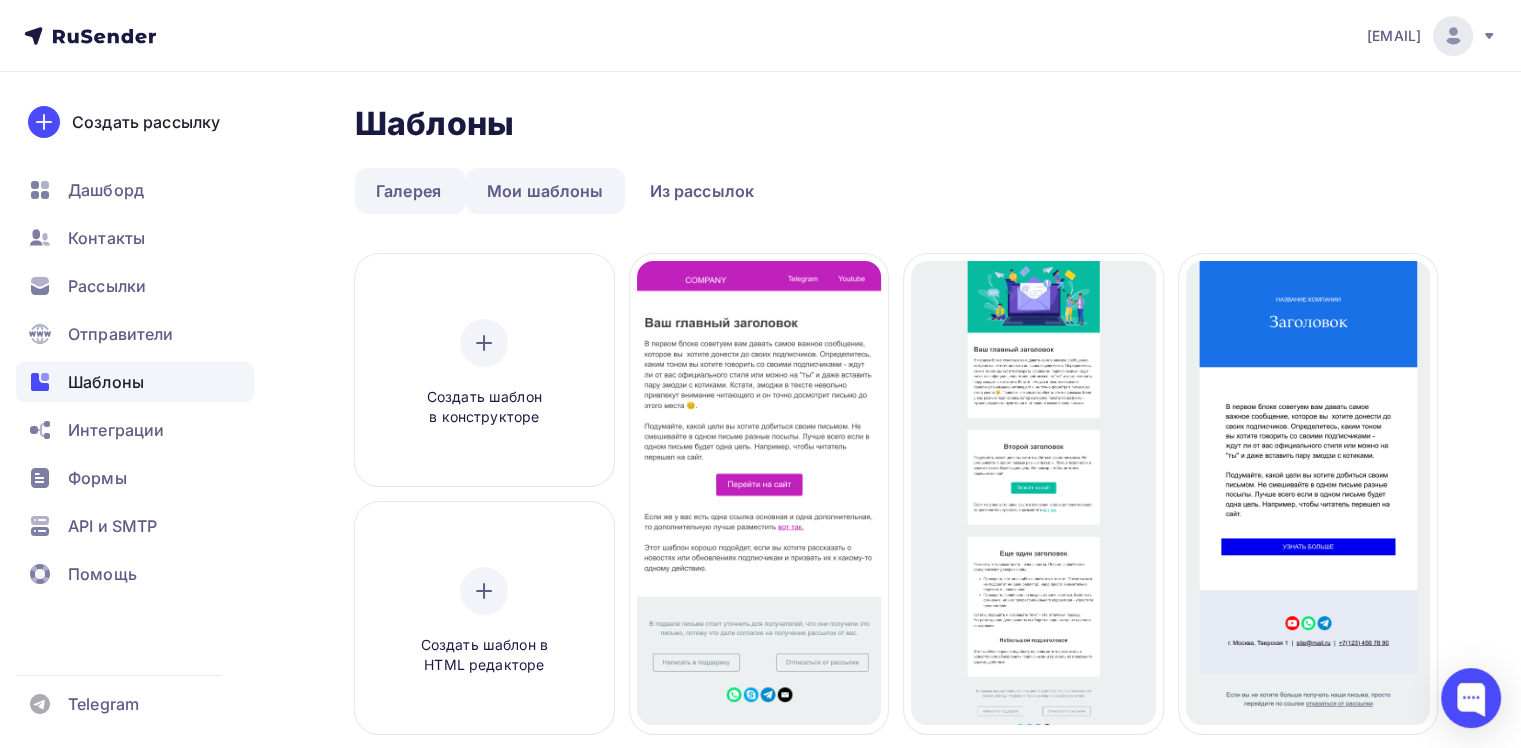 click on "Мои шаблоны" at bounding box center [545, 191] 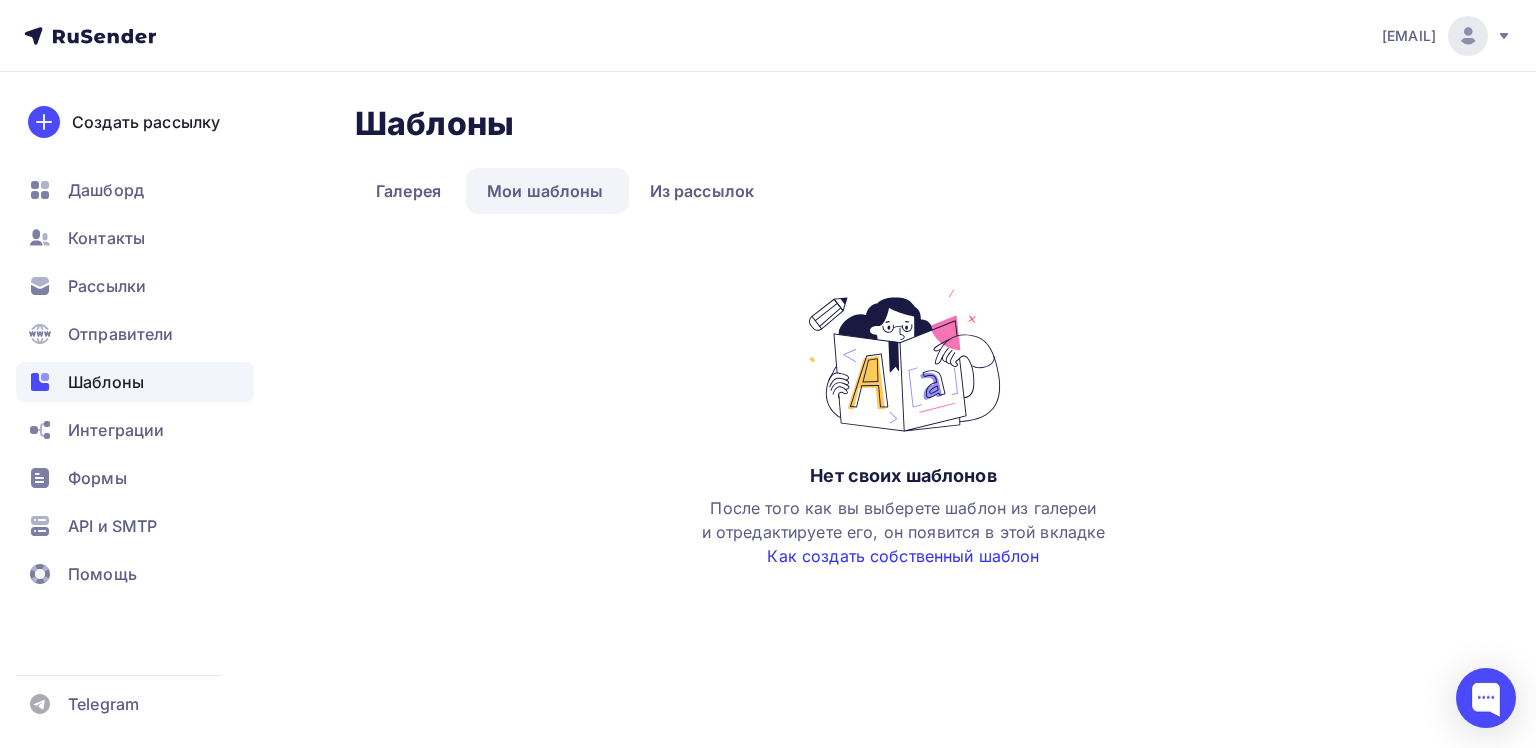 click on "Как создать собственный шаблон" at bounding box center (903, 556) 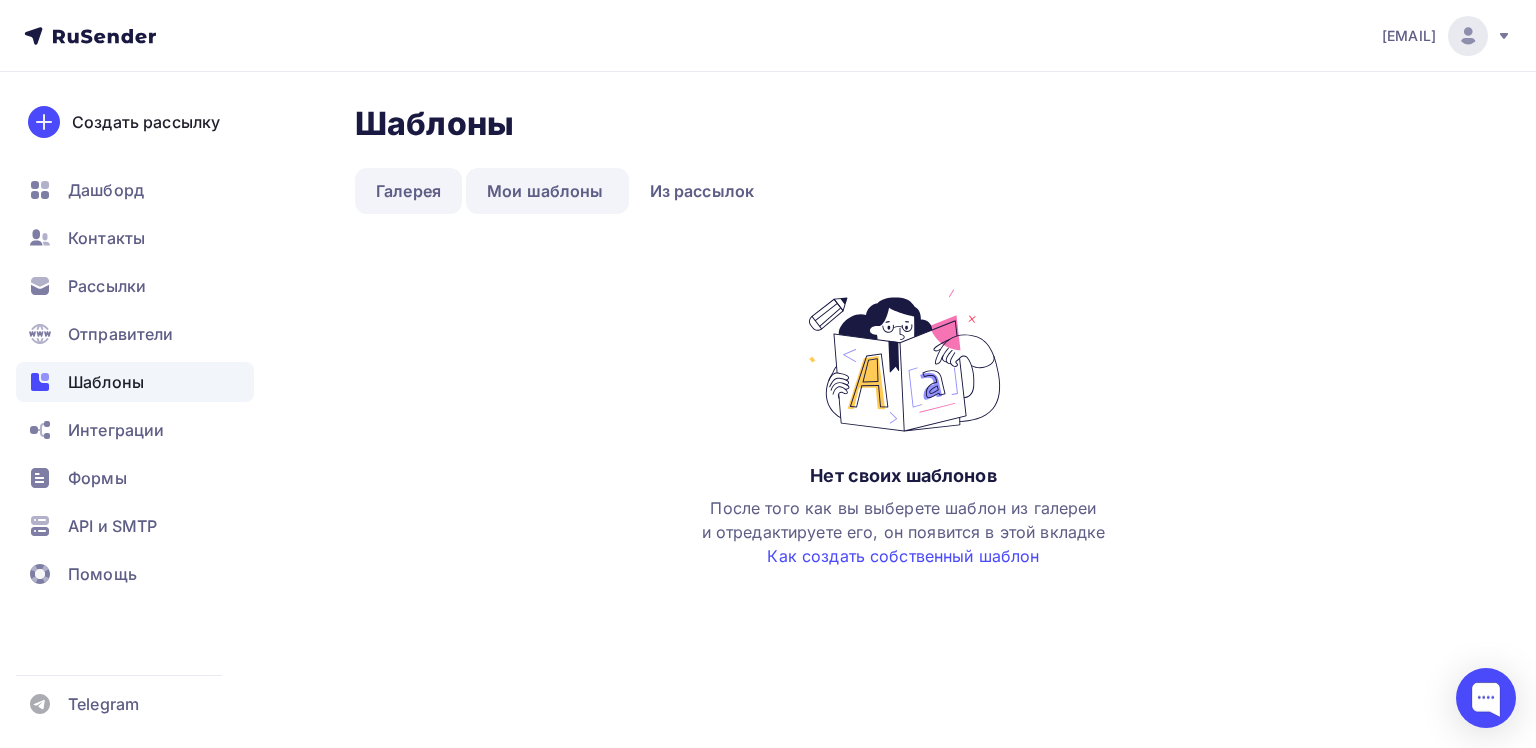 click on "Галерея" at bounding box center (408, 191) 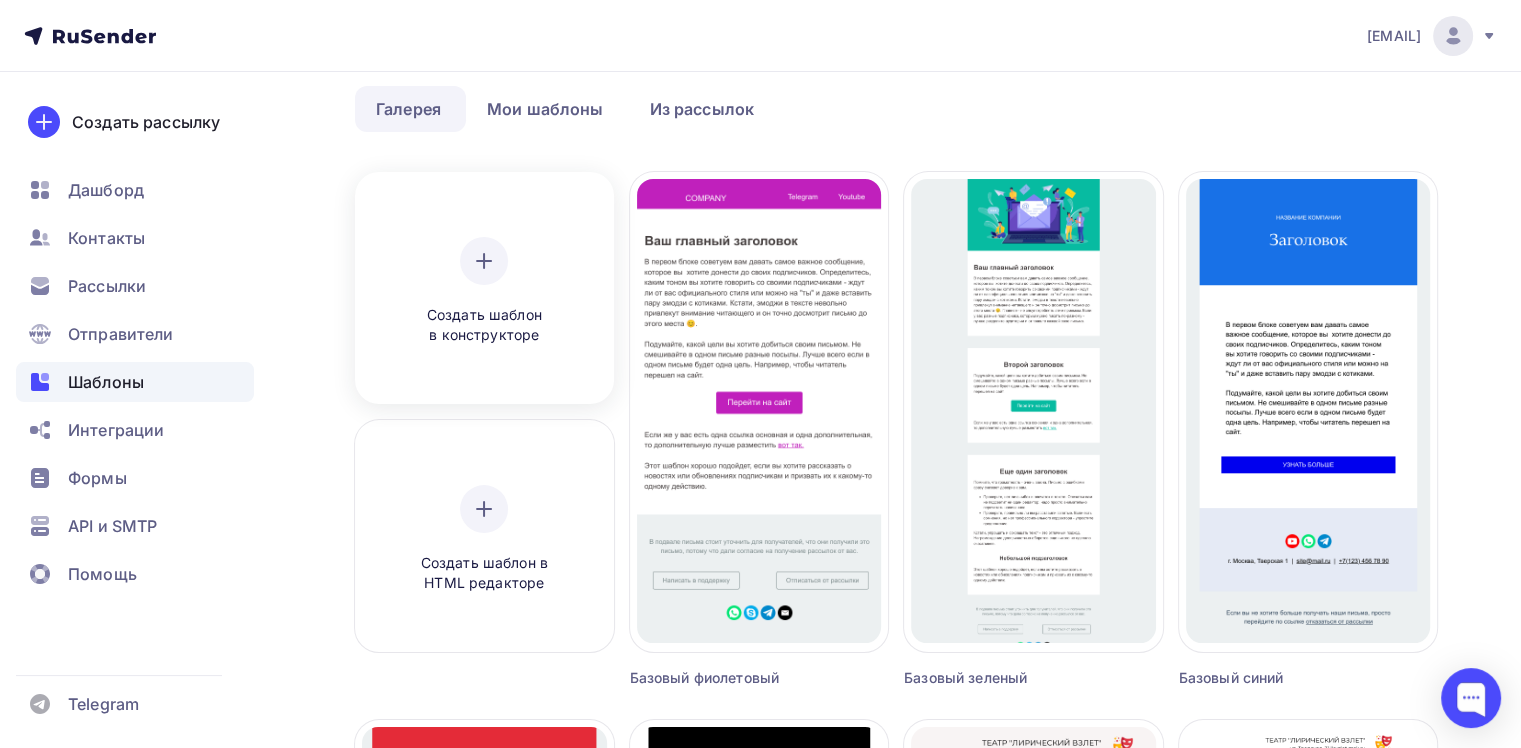 scroll, scrollTop: 300, scrollLeft: 0, axis: vertical 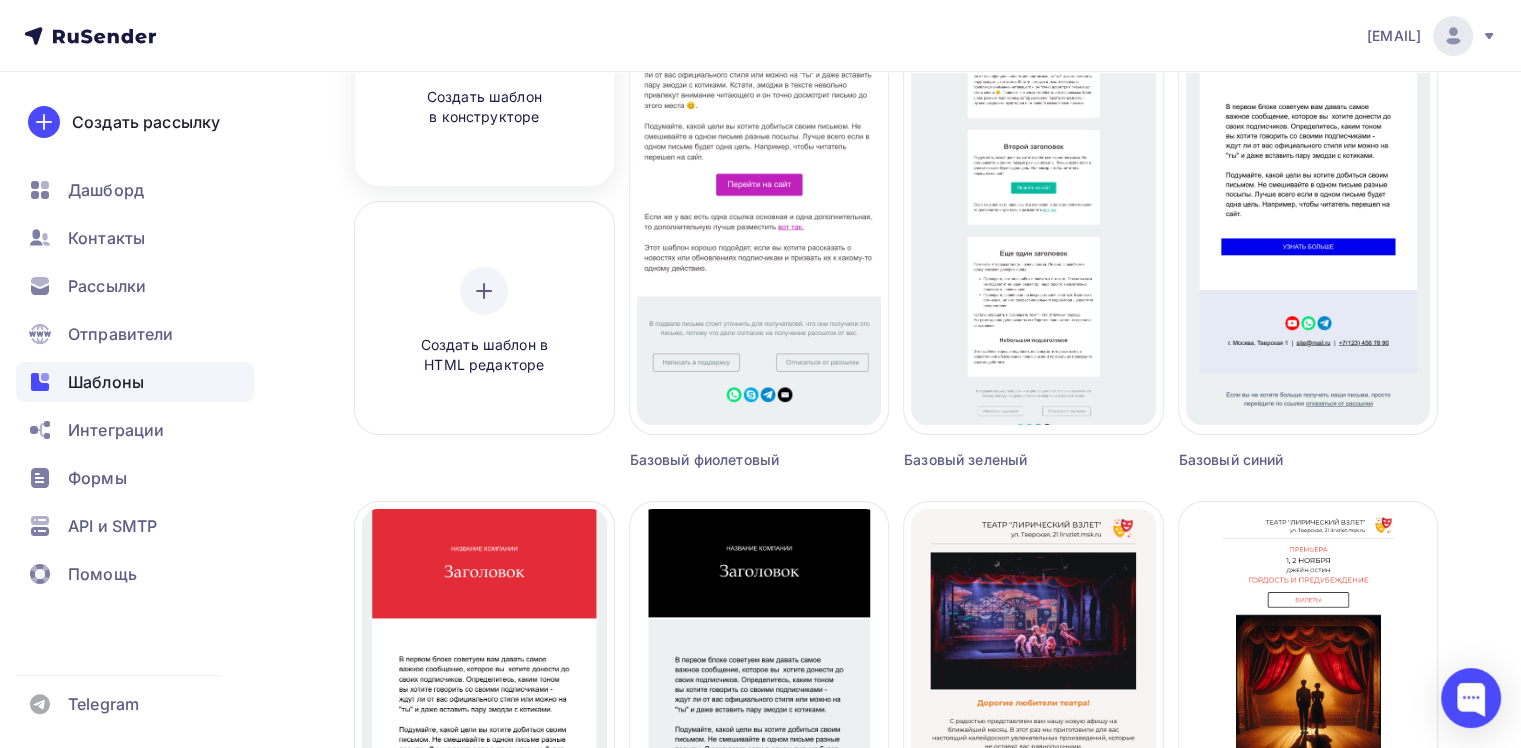 click on "Создать шаблон в конструкторе" at bounding box center (484, 73) 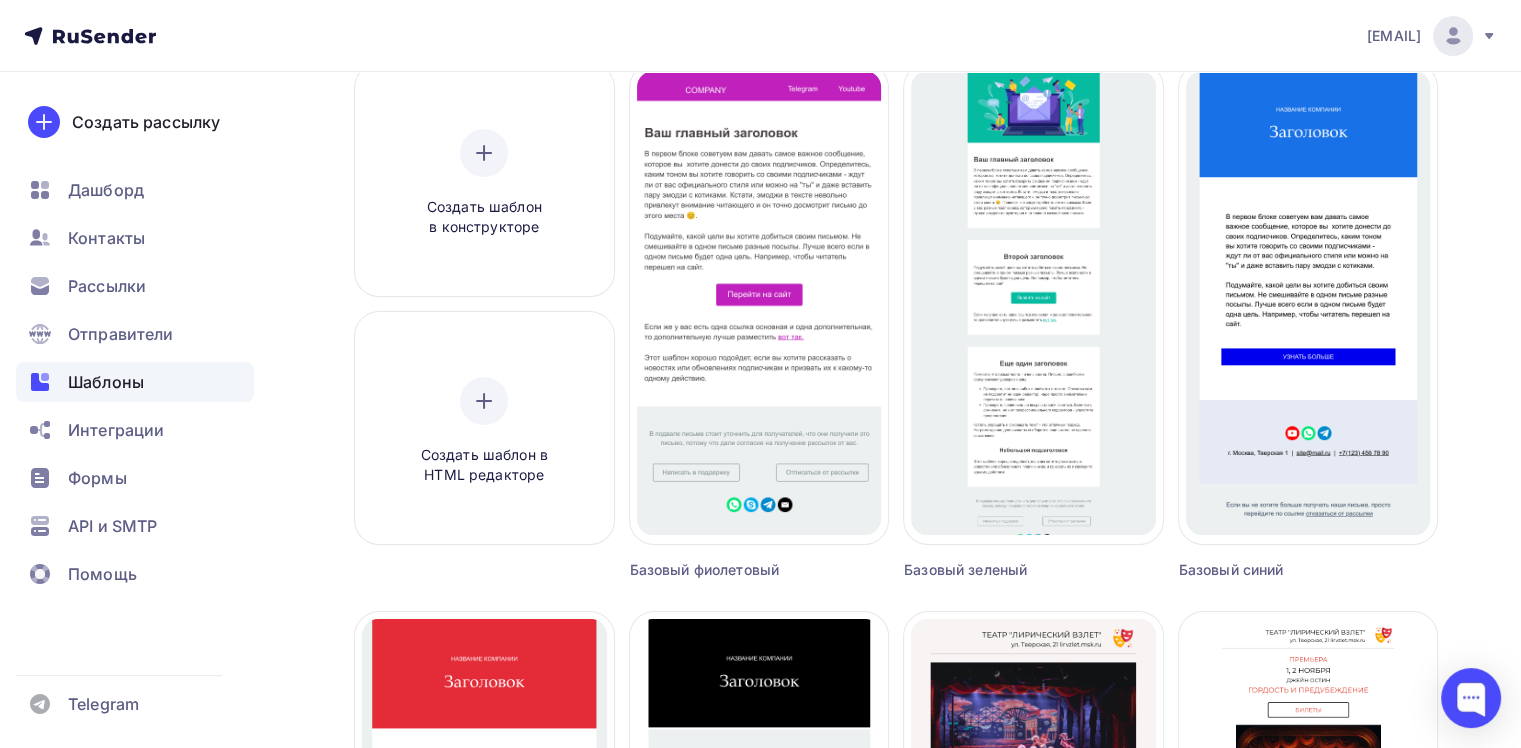 scroll, scrollTop: 200, scrollLeft: 0, axis: vertical 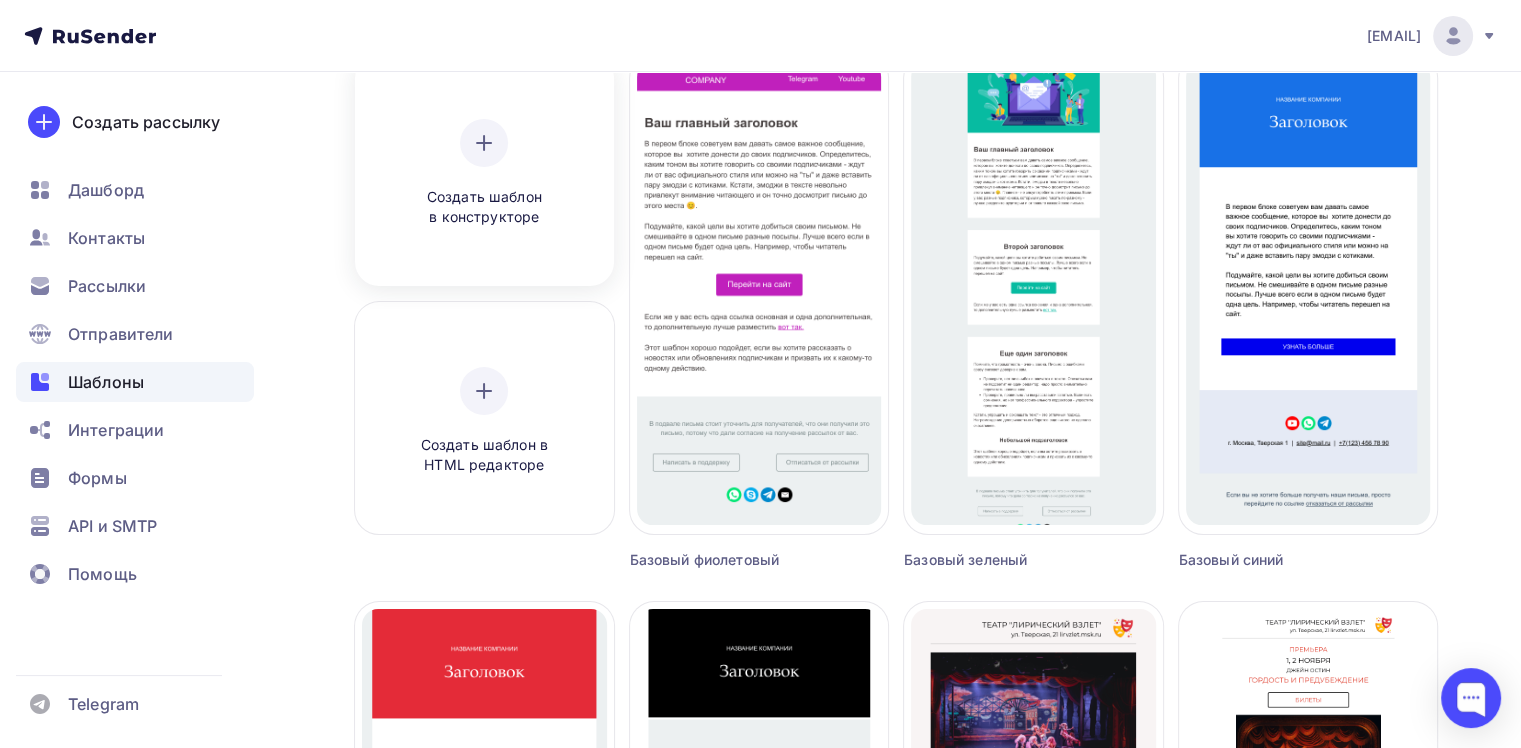 click on "Создать шаблон в конструкторе" at bounding box center [484, 207] 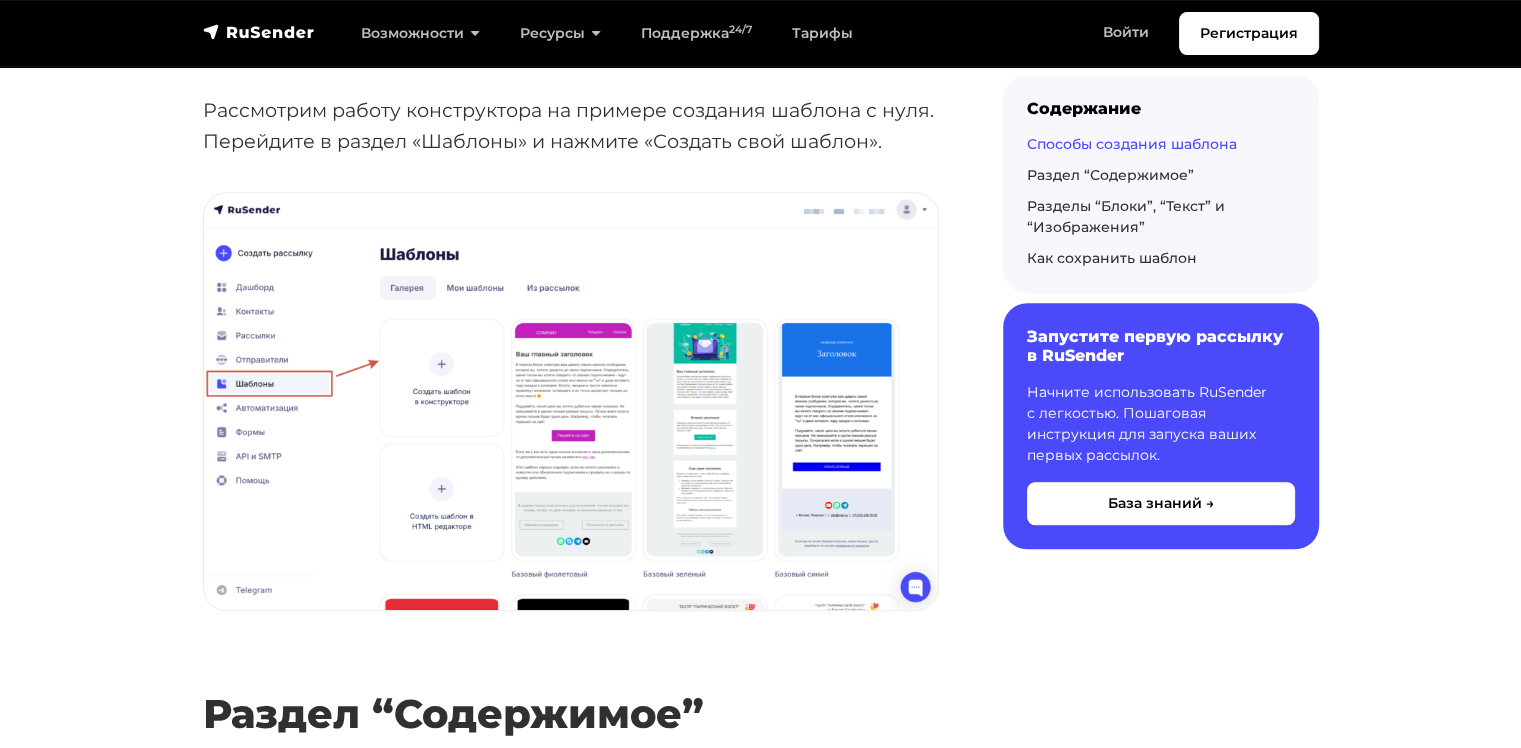 scroll, scrollTop: 1200, scrollLeft: 0, axis: vertical 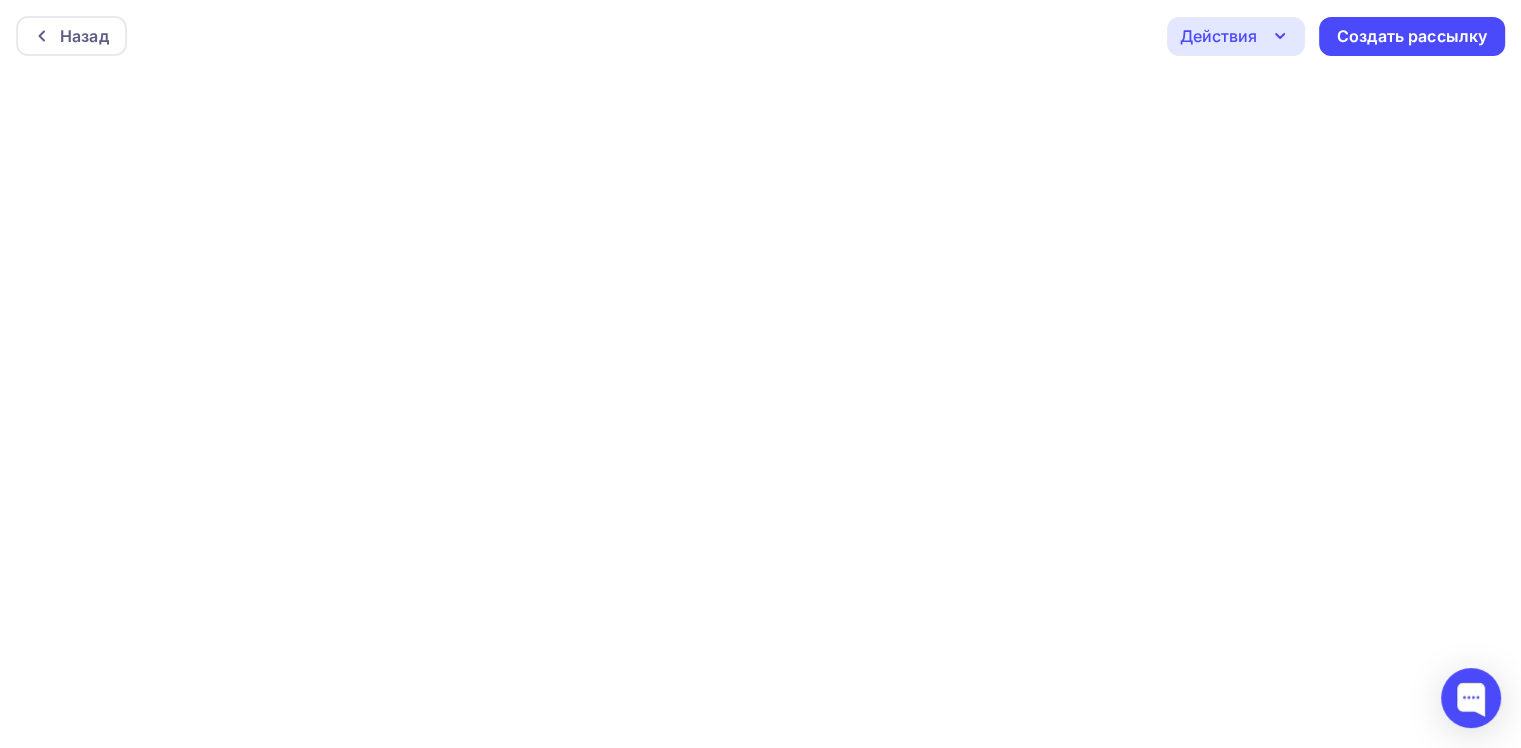 click on "Действия" at bounding box center (1236, 36) 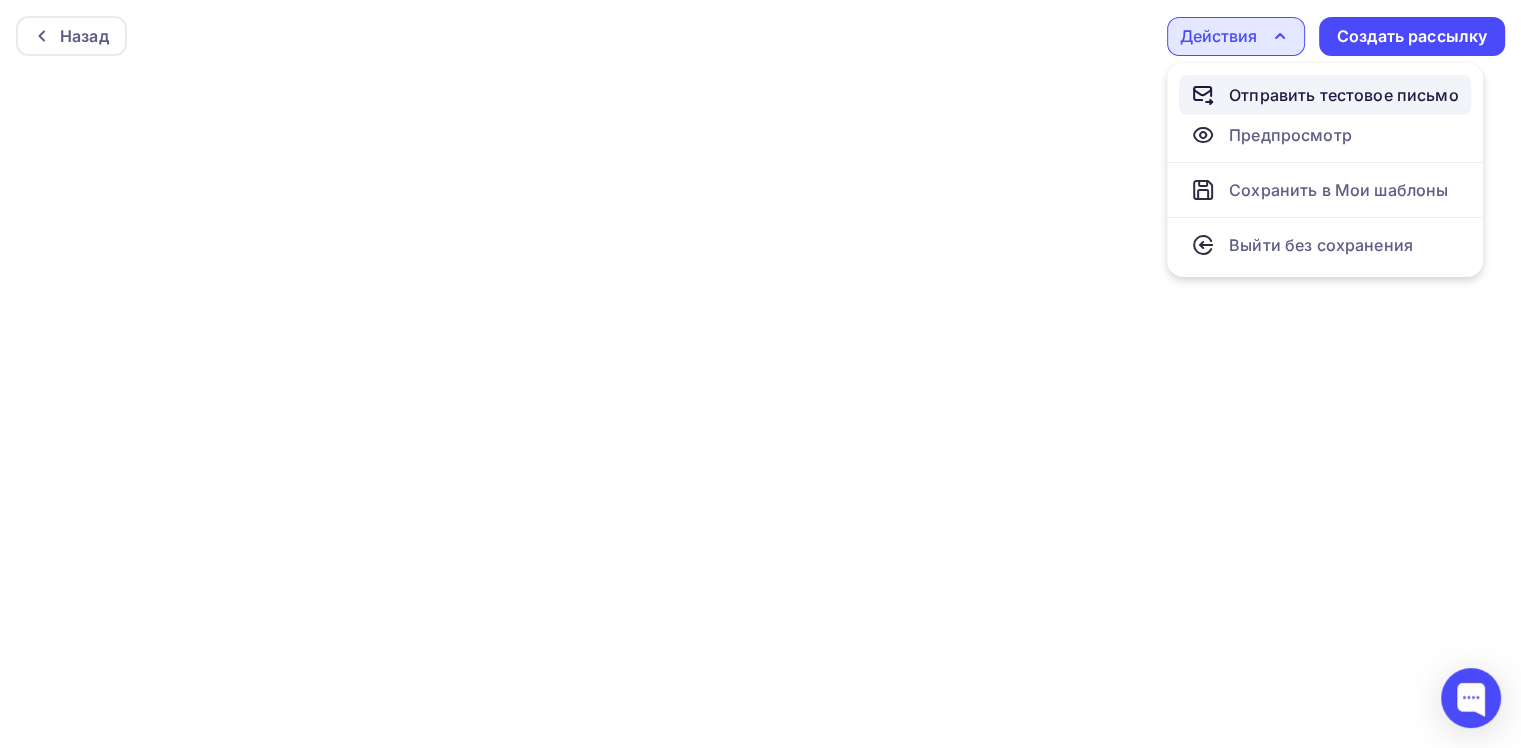 click on "Отправить тестовое письмо" at bounding box center [1344, 95] 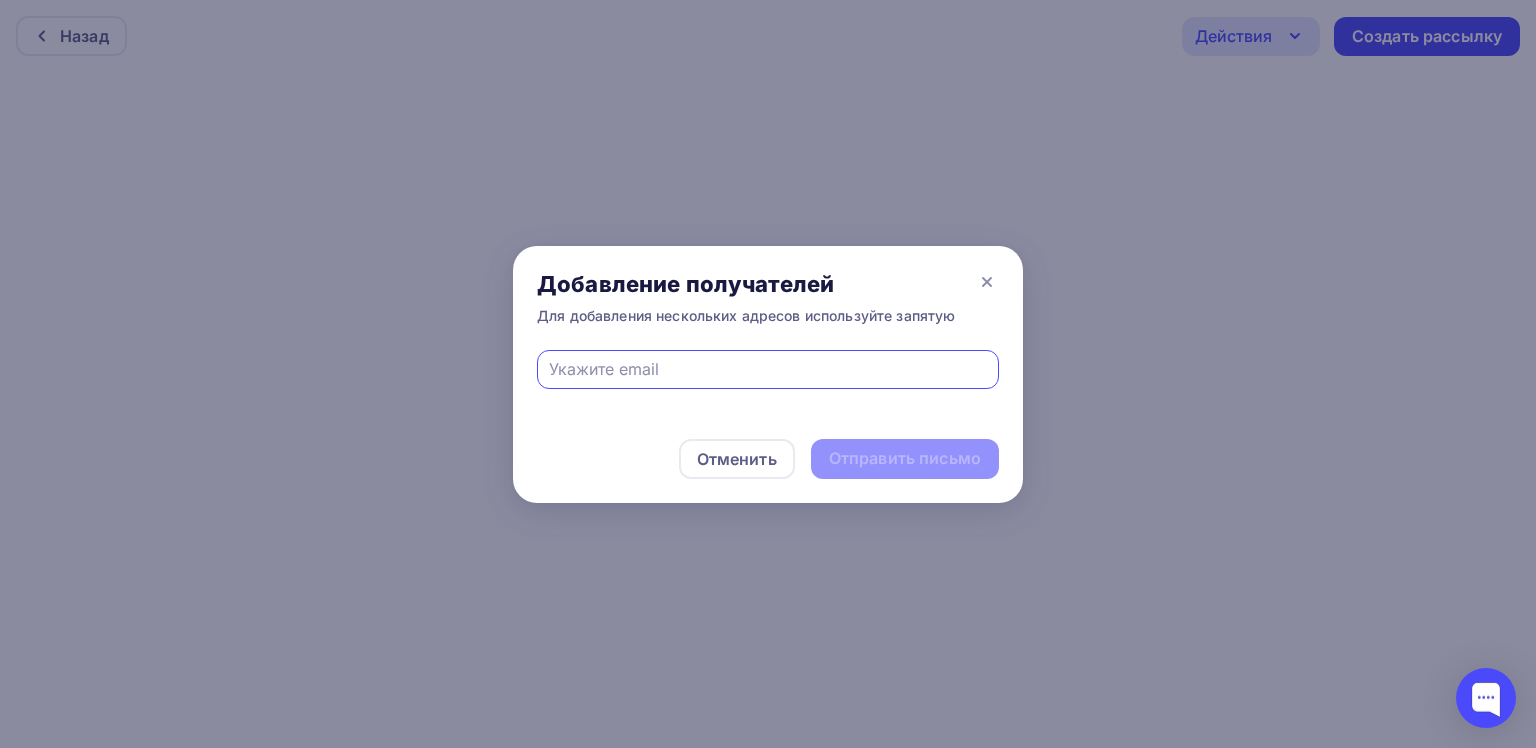 type on "[USERNAME]@[DOMAIN].com" 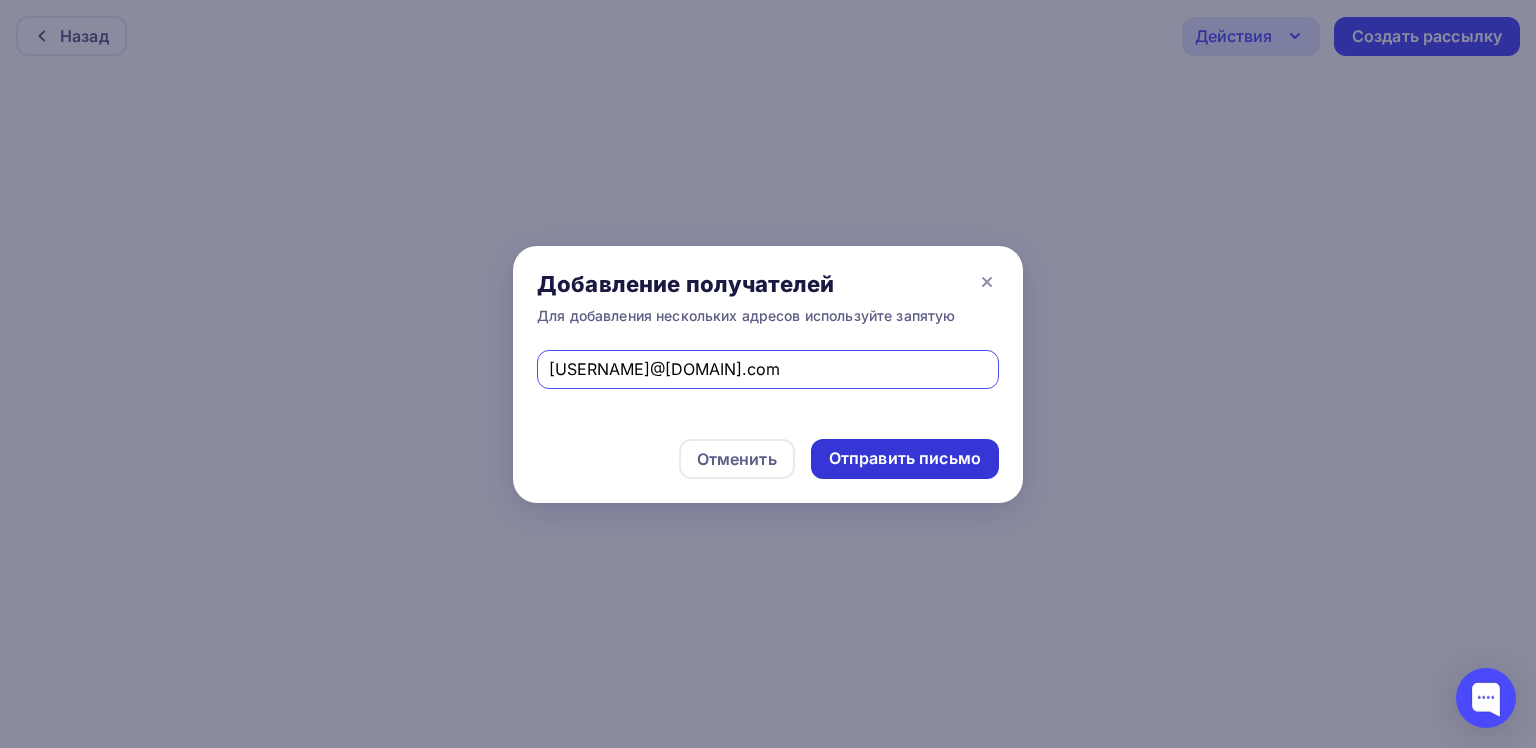click on "Отправить письмо" at bounding box center (905, 458) 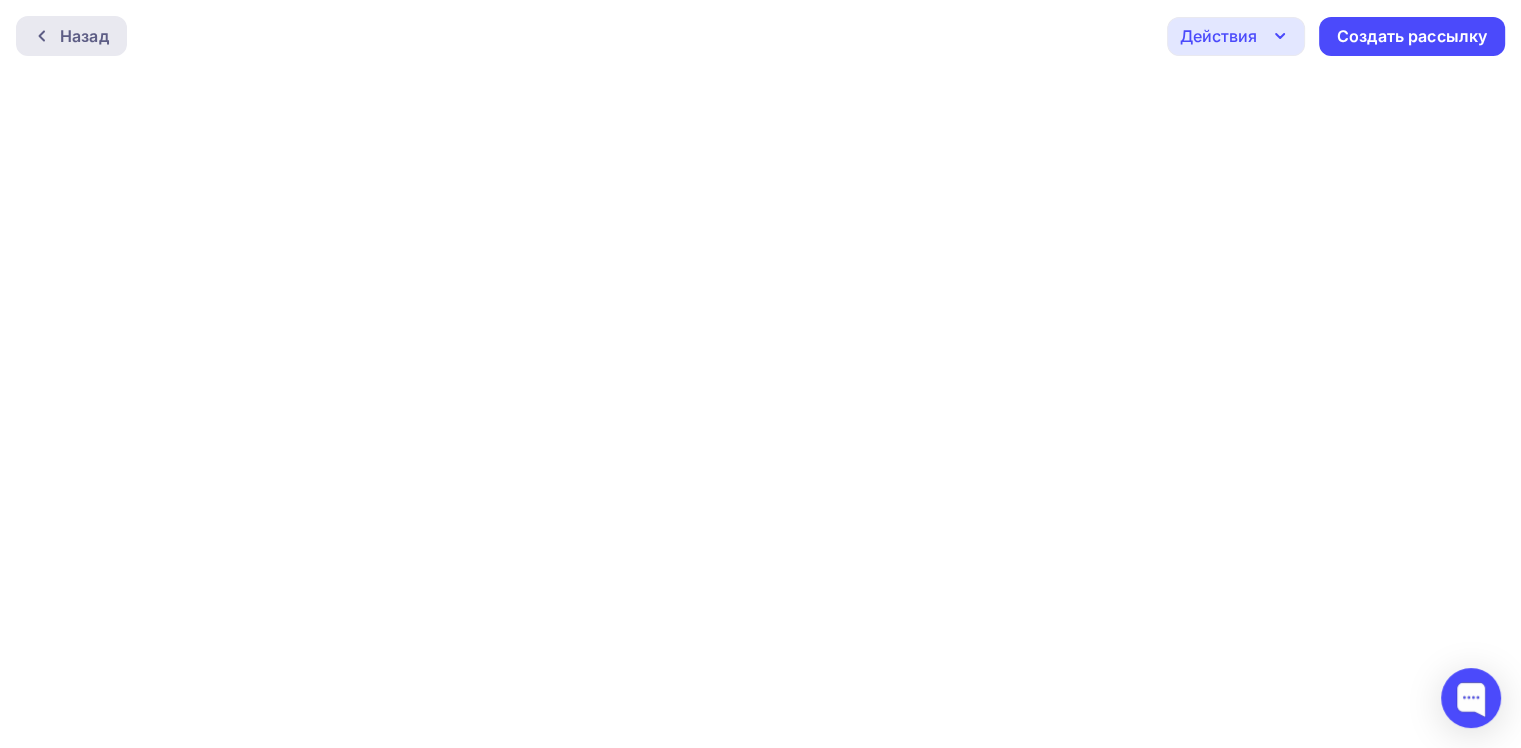 click on "Назад" at bounding box center (71, 36) 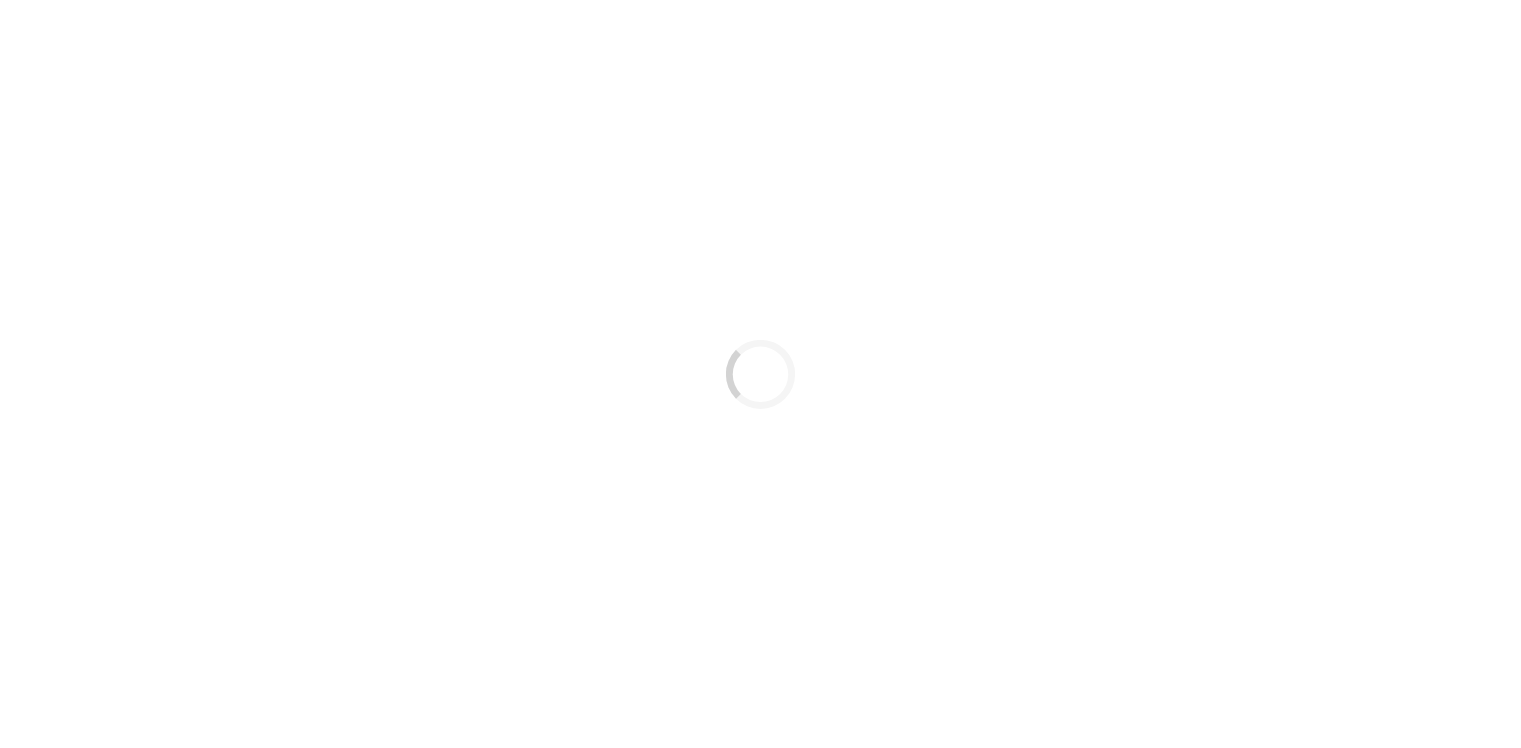 scroll, scrollTop: 0, scrollLeft: 0, axis: both 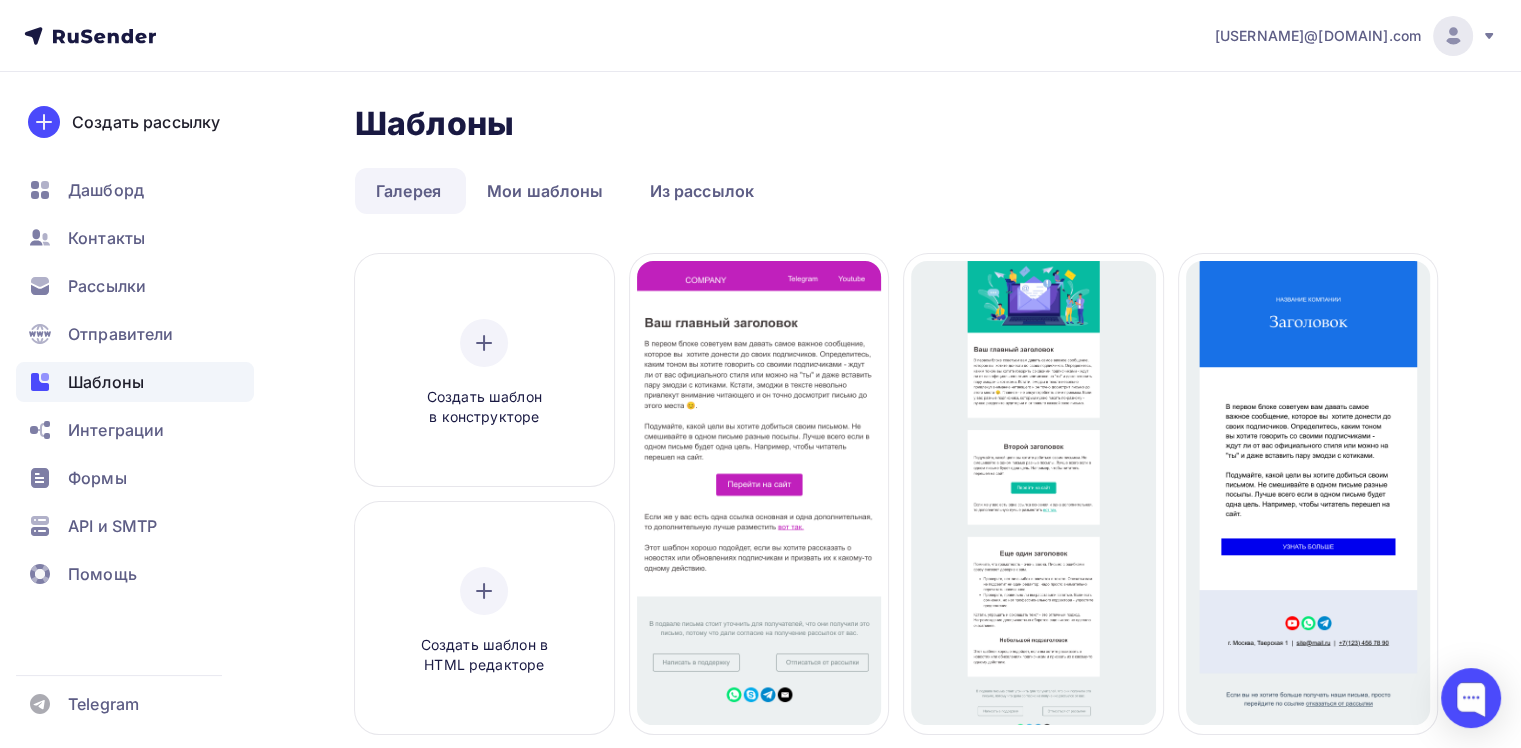 click on "Шаблоны   Шаблоны" at bounding box center (896, 124) 